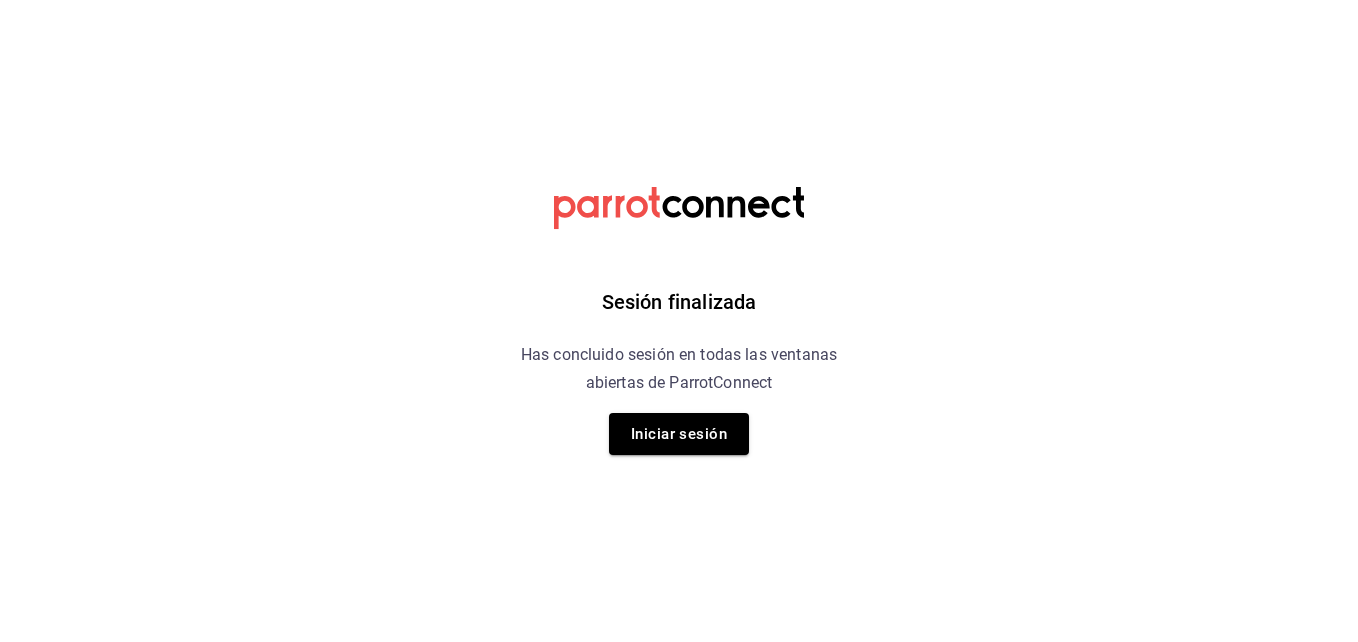 scroll, scrollTop: 0, scrollLeft: 0, axis: both 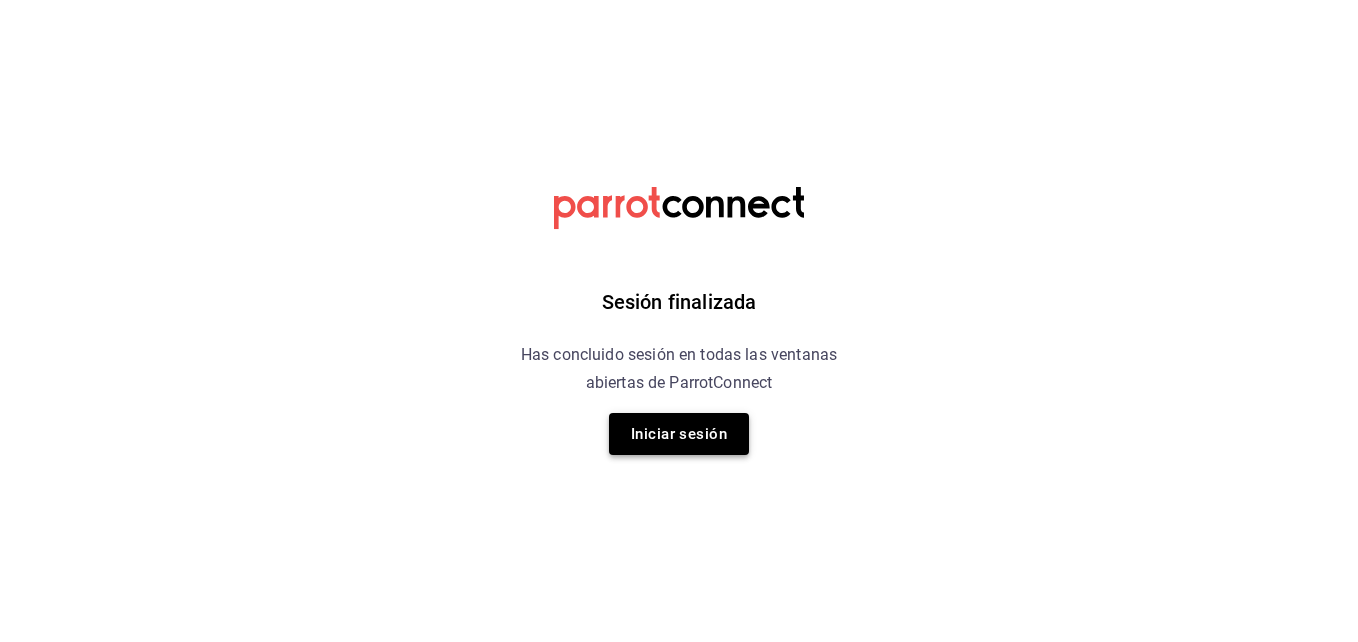 click on "Iniciar sesión" at bounding box center (679, 434) 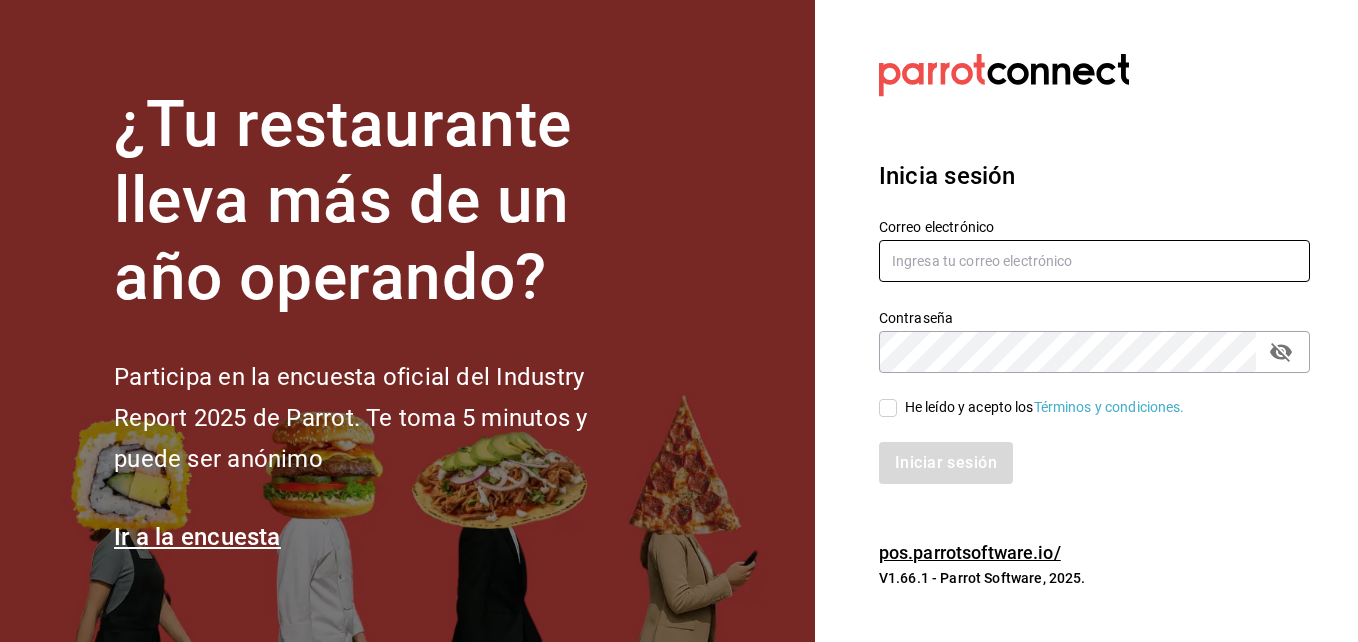 type on "mochomos.tijuana@grupocosteno.com" 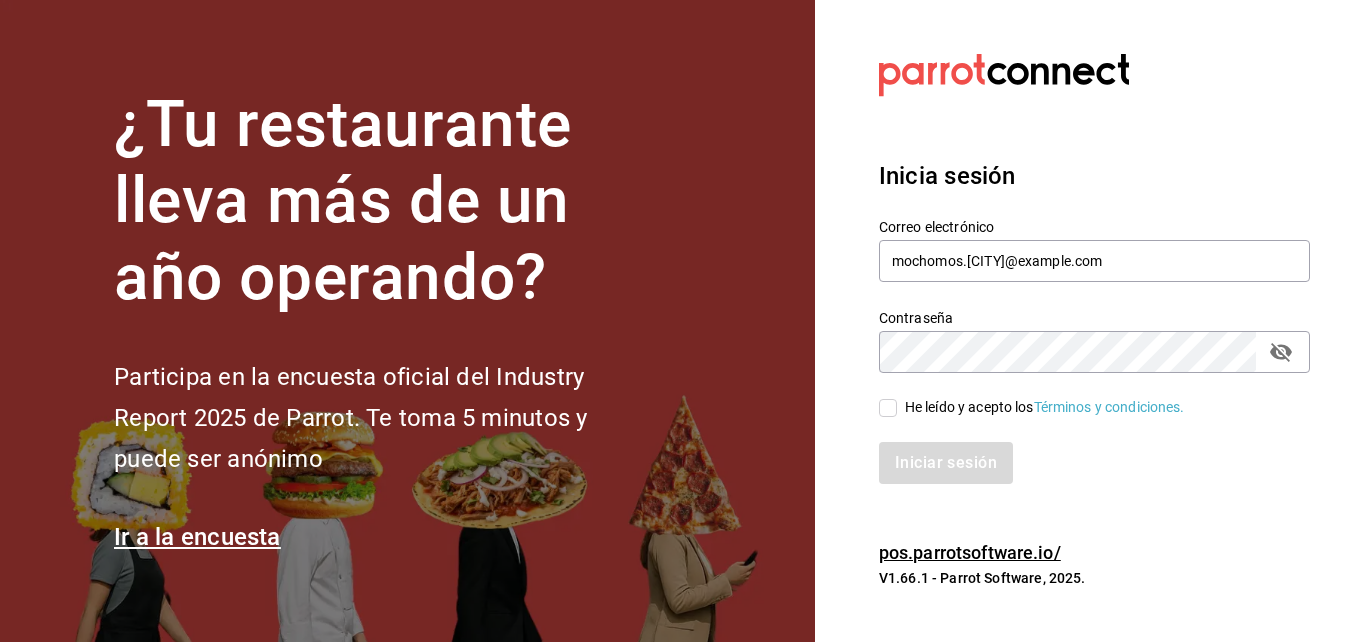 click on "He leído y acepto los  Términos y condiciones." at bounding box center (888, 408) 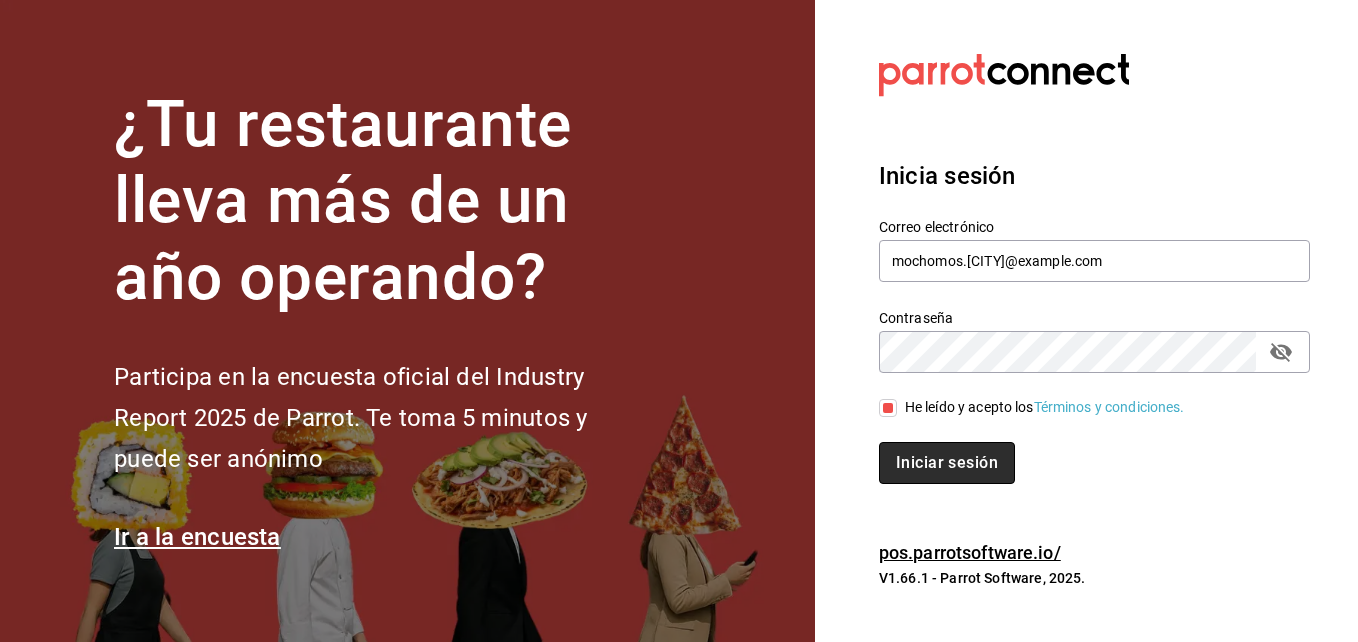 click on "Iniciar sesión" at bounding box center (947, 463) 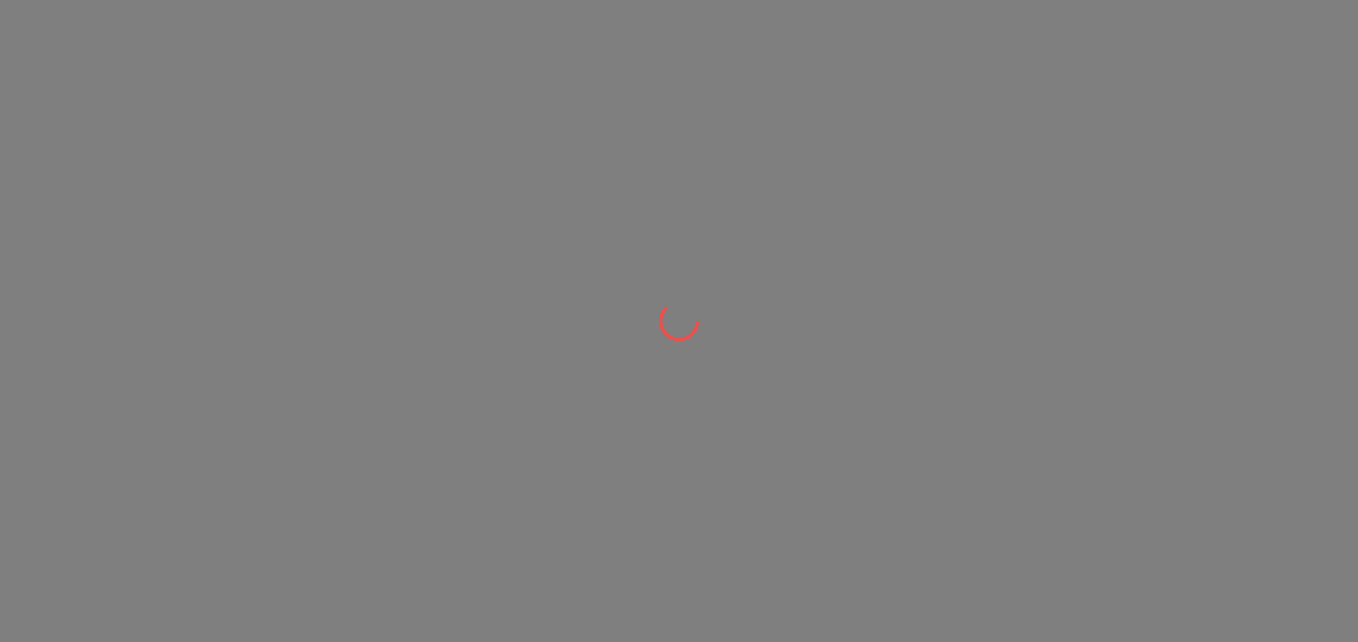 scroll, scrollTop: 0, scrollLeft: 0, axis: both 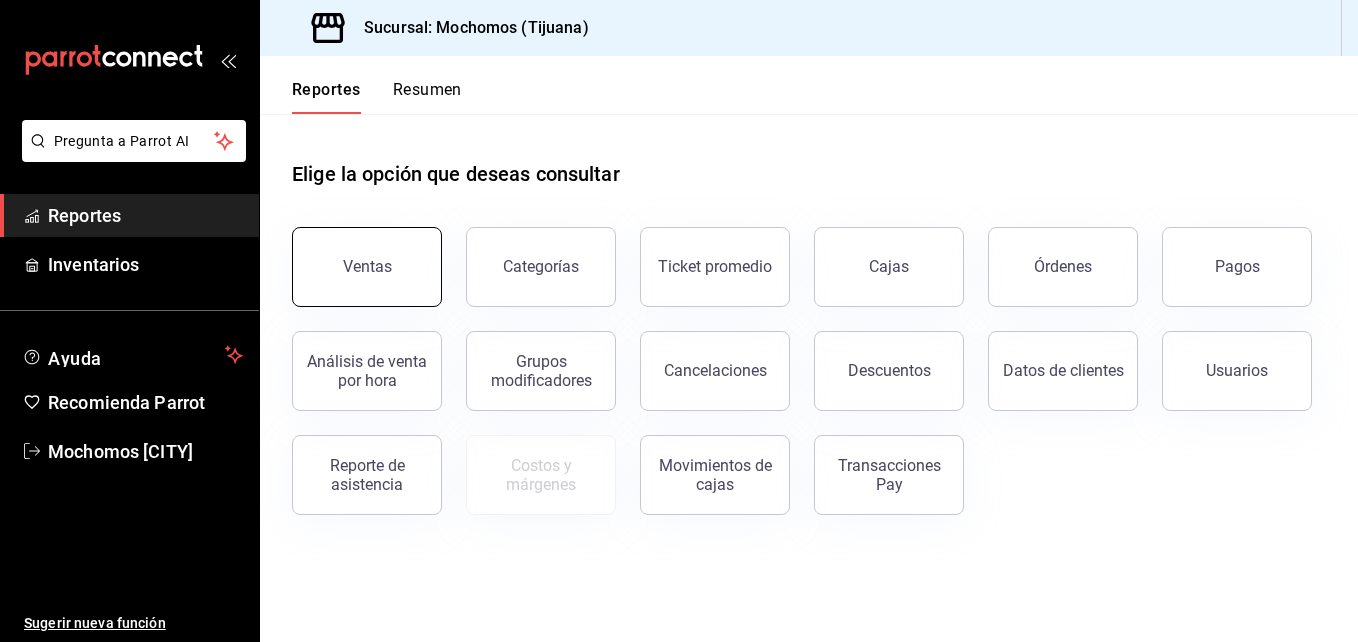 click on "Ventas" at bounding box center (367, 266) 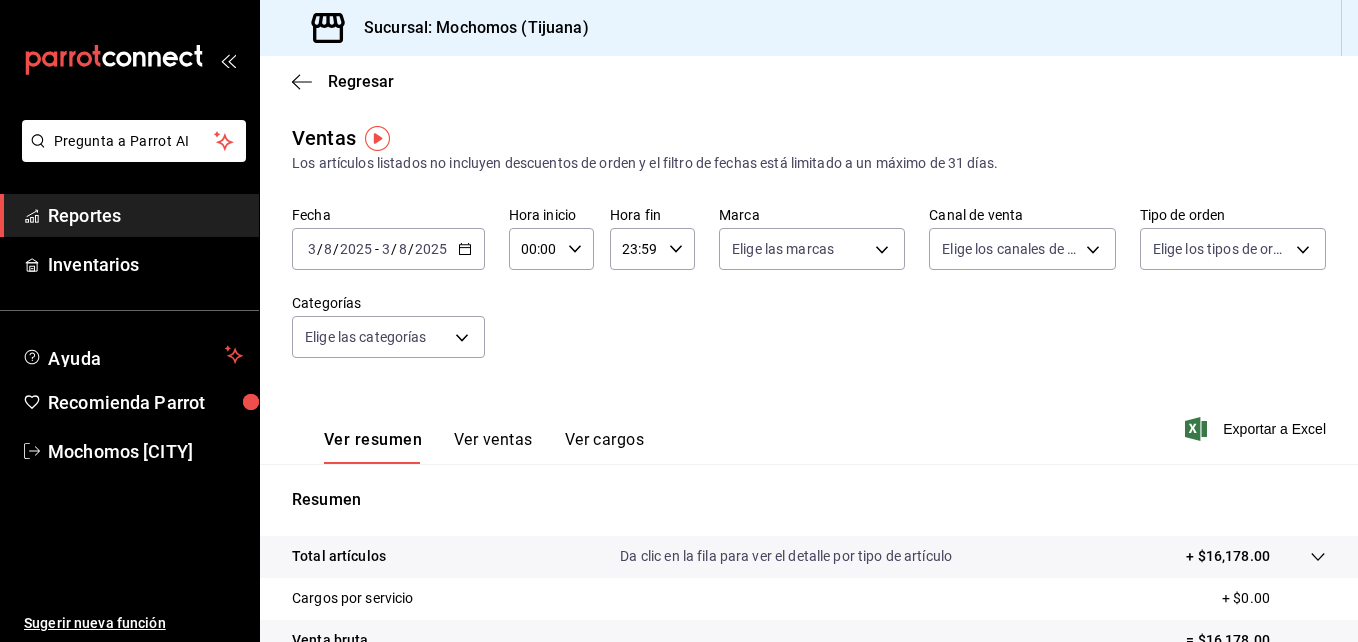 click 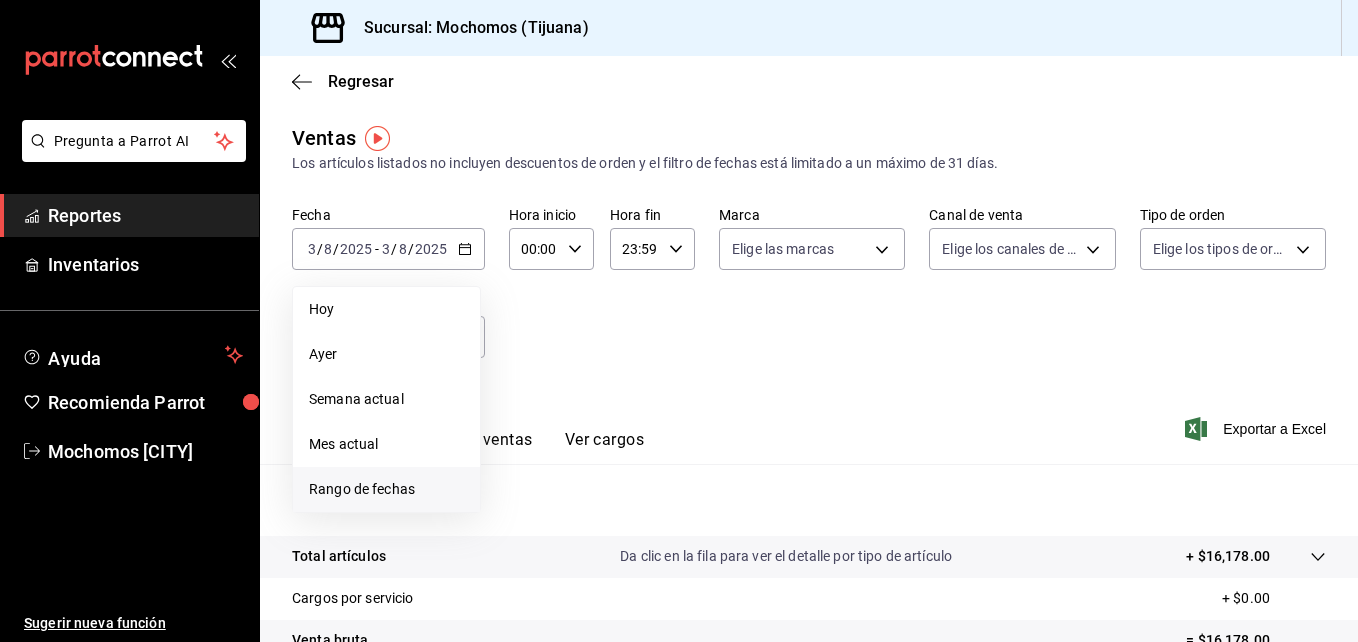click on "Rango de fechas" at bounding box center [386, 489] 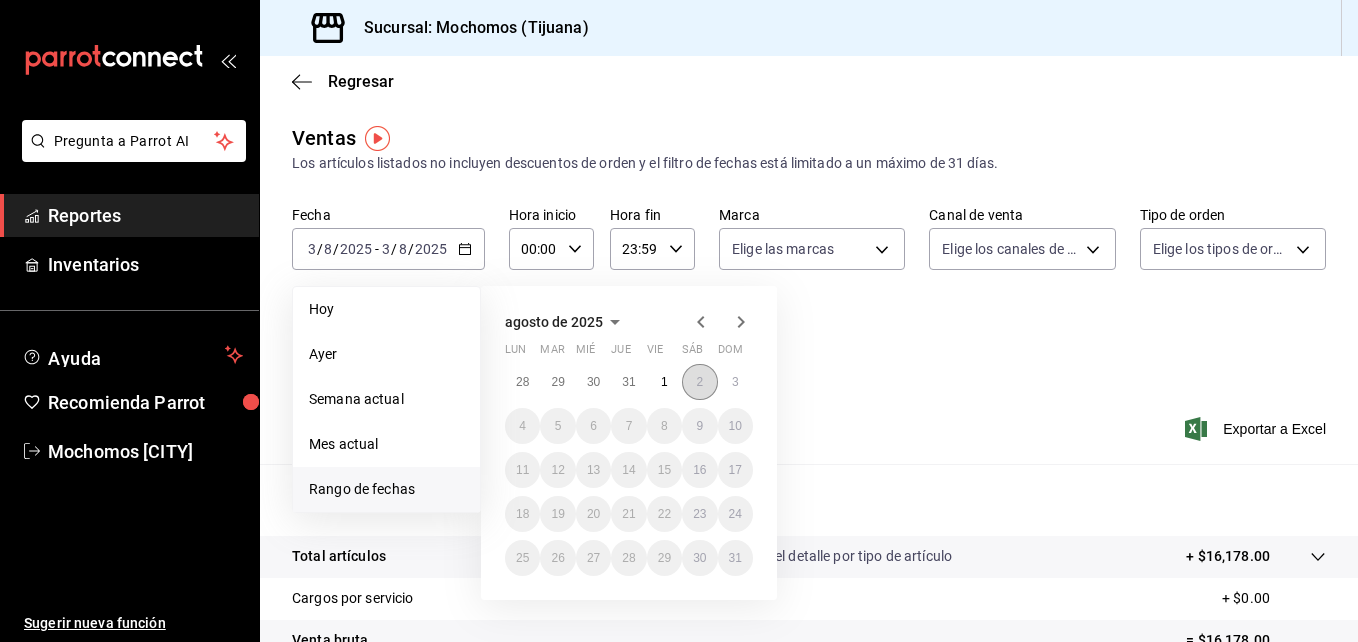 click on "2" at bounding box center [699, 382] 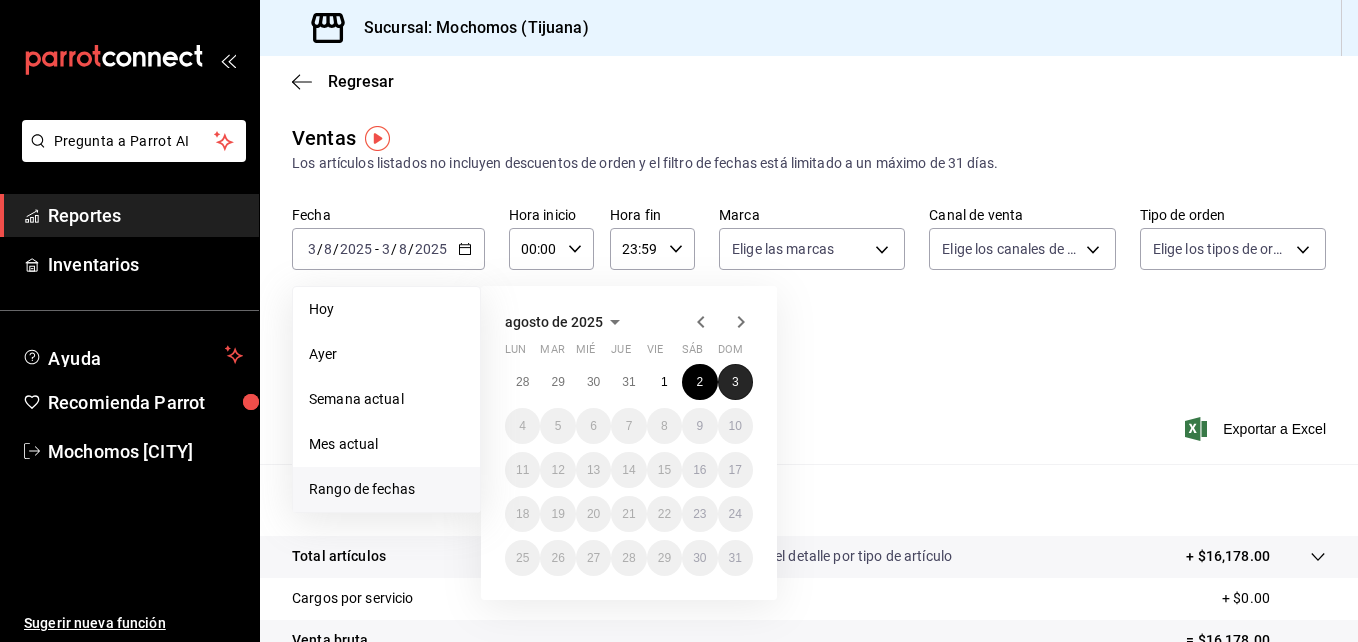click on "3" at bounding box center [735, 382] 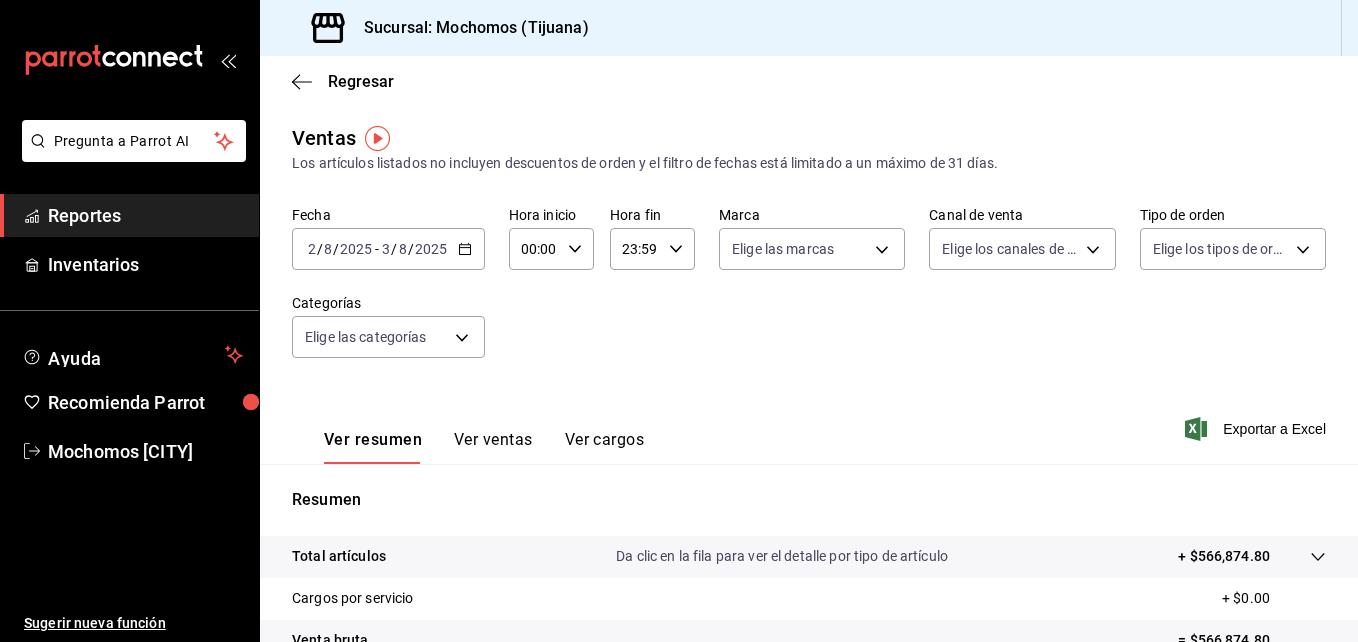 click on "00:00 Hora inicio" at bounding box center (551, 249) 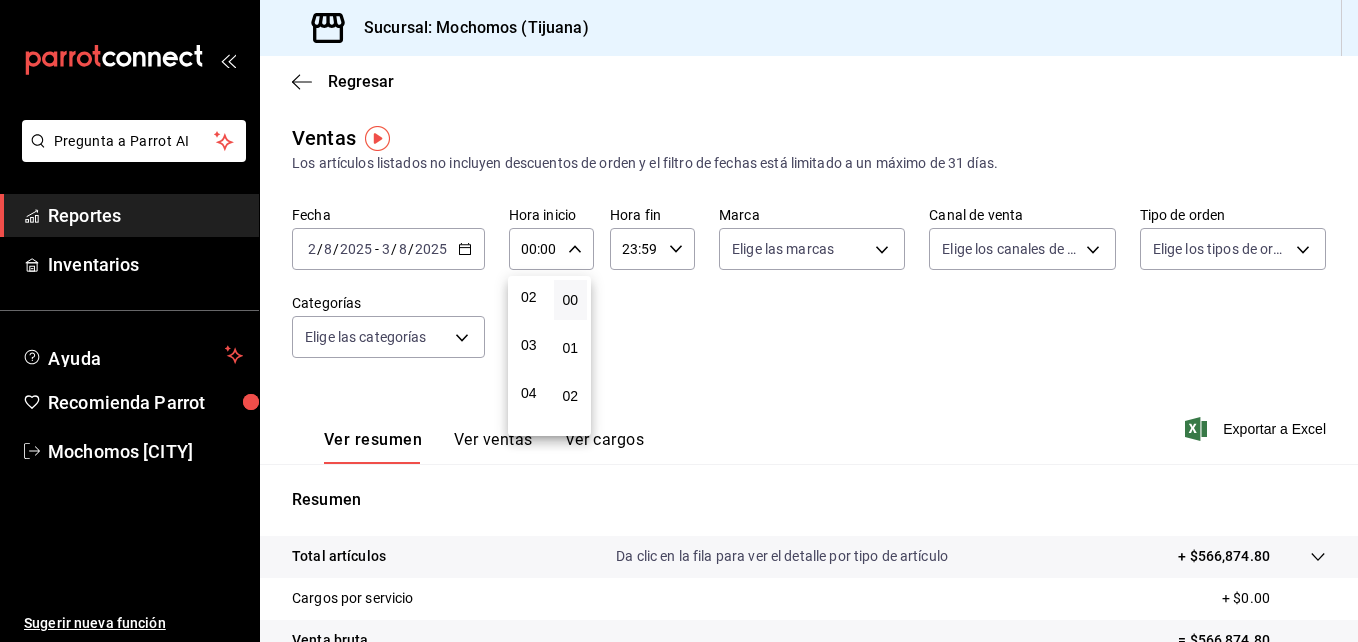 scroll, scrollTop: 115, scrollLeft: 0, axis: vertical 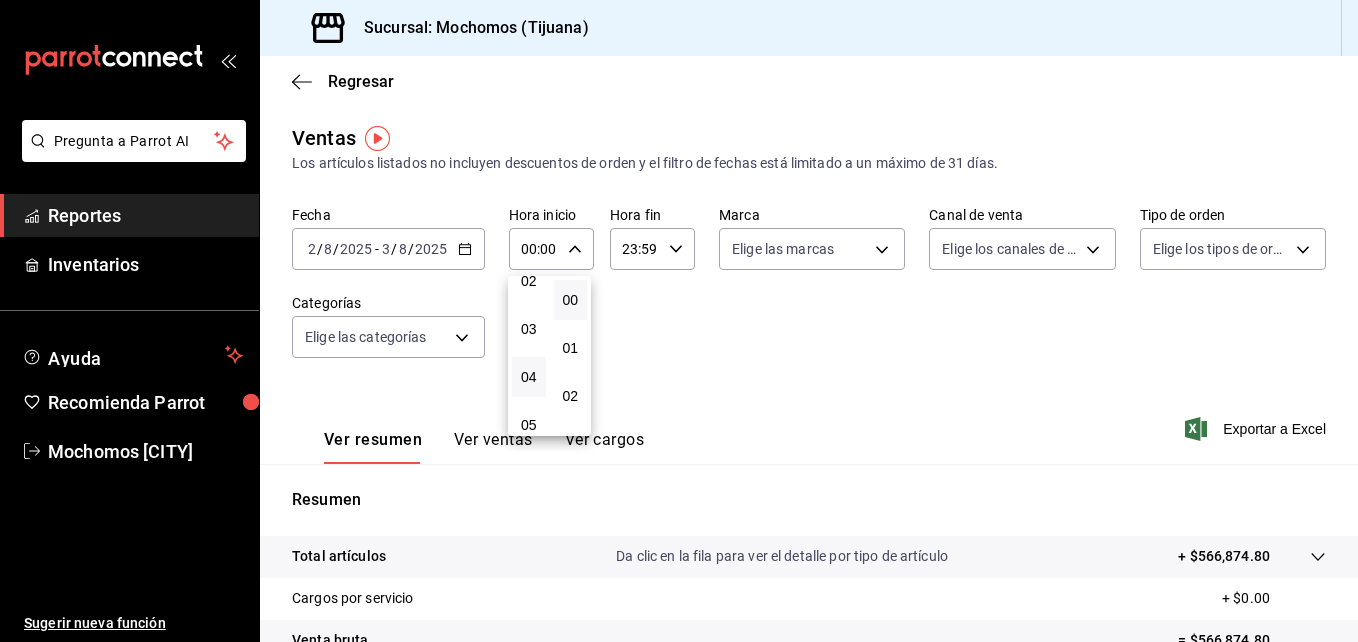 click on "04" at bounding box center (529, 377) 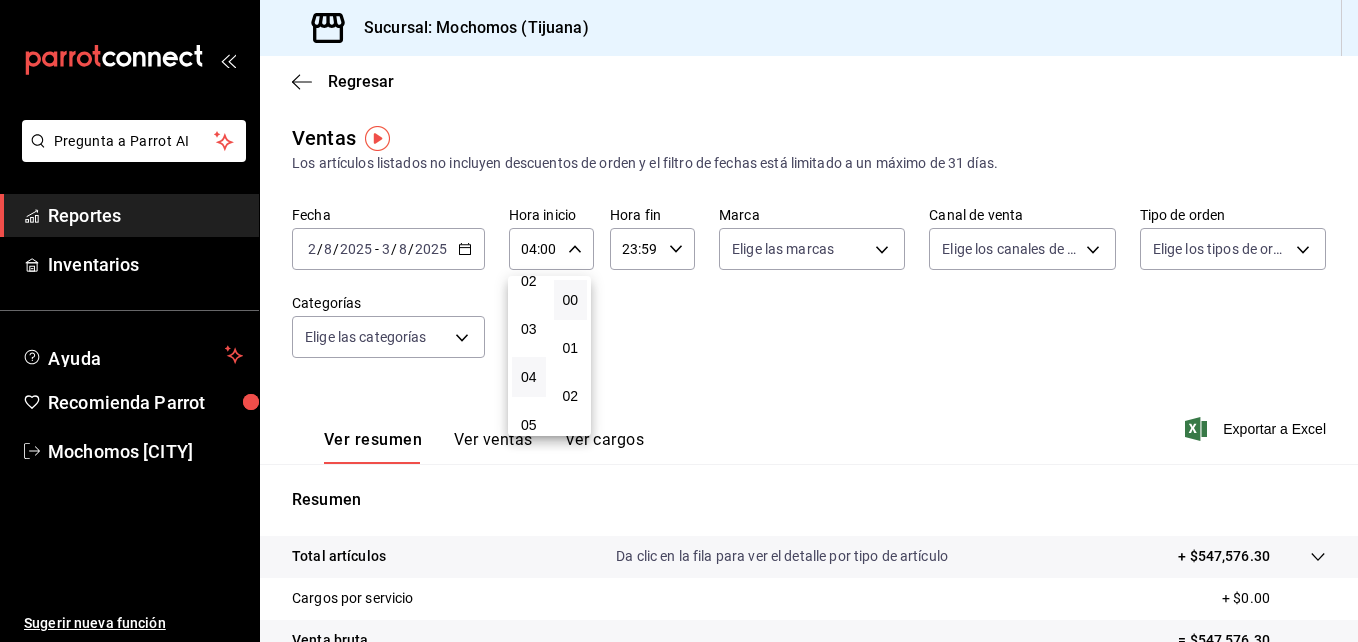 click at bounding box center [679, 321] 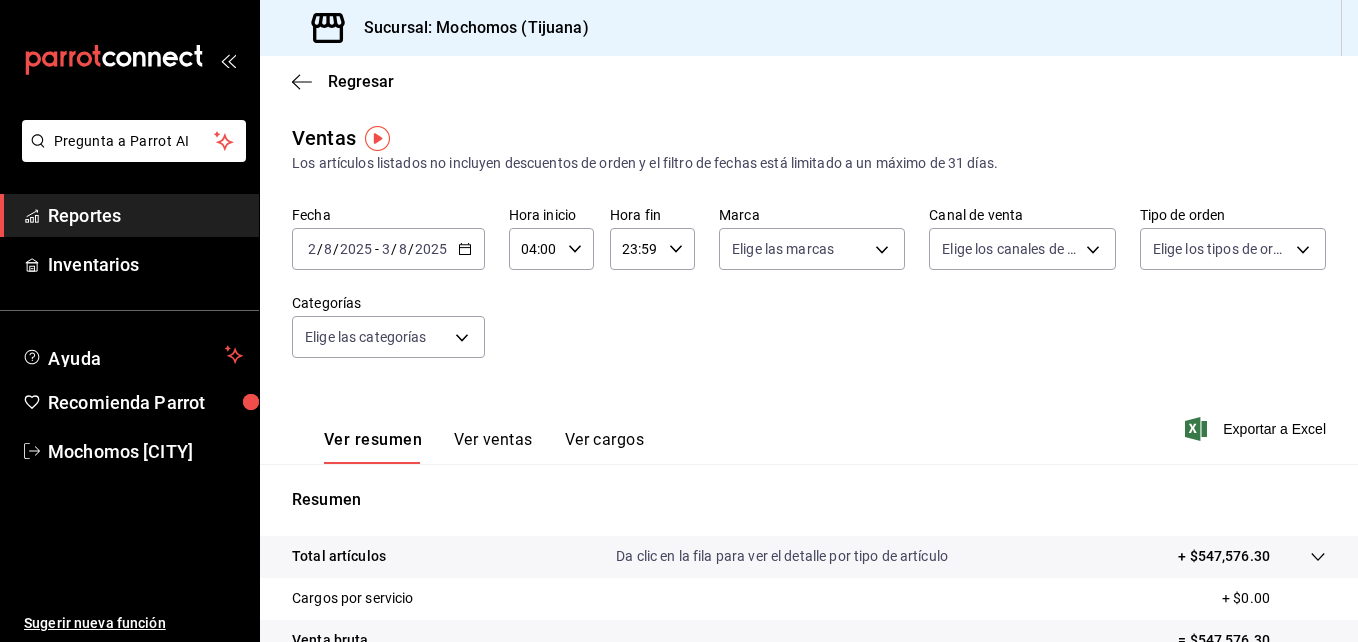 click on "23:59 Hora fin" at bounding box center [652, 249] 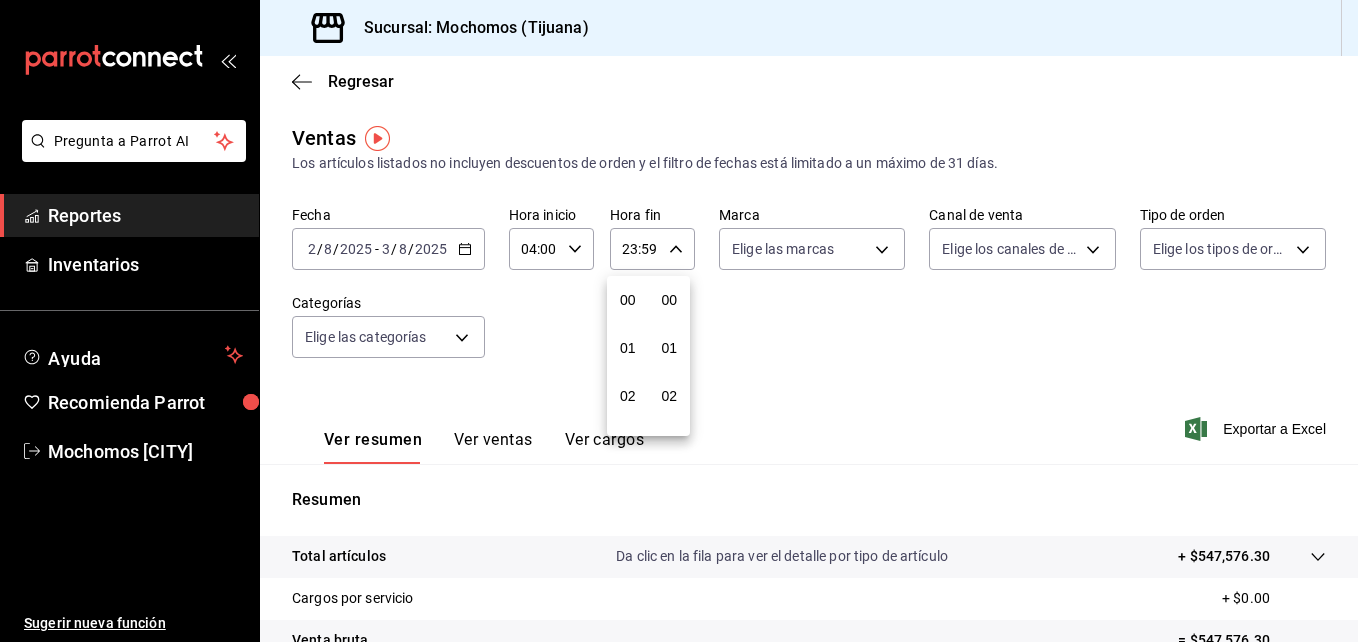 scroll, scrollTop: 992, scrollLeft: 0, axis: vertical 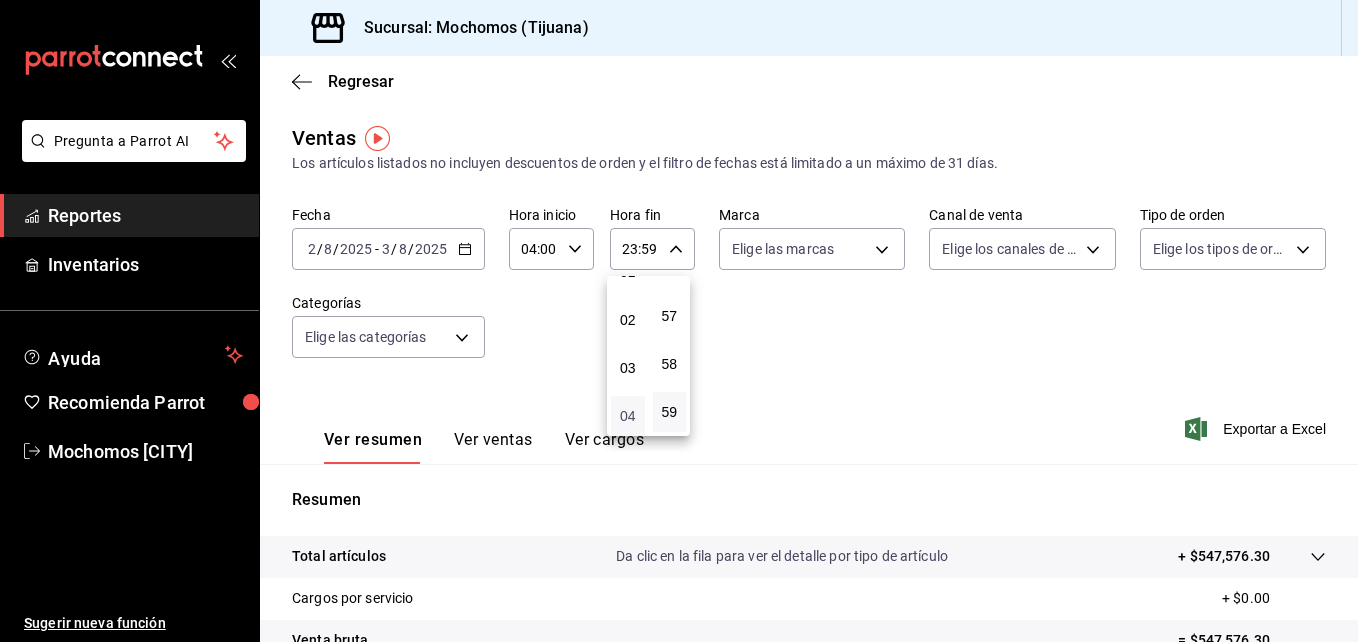 click on "04" at bounding box center (628, 416) 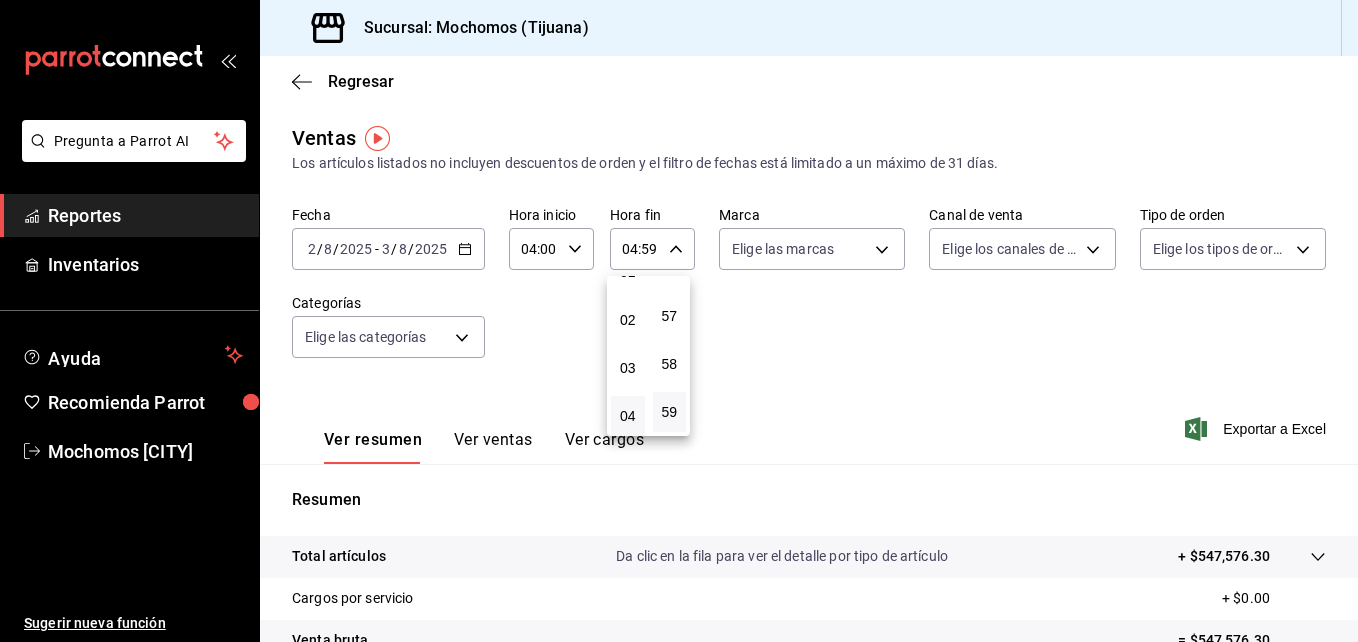 click at bounding box center [679, 321] 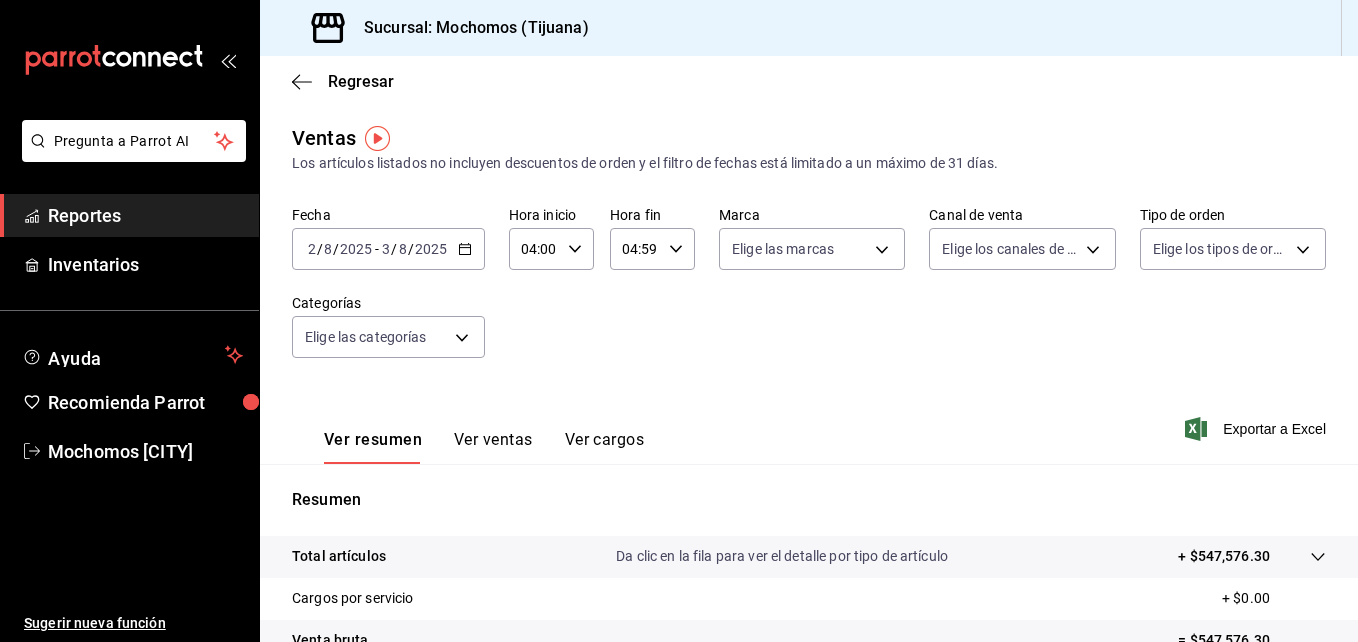click 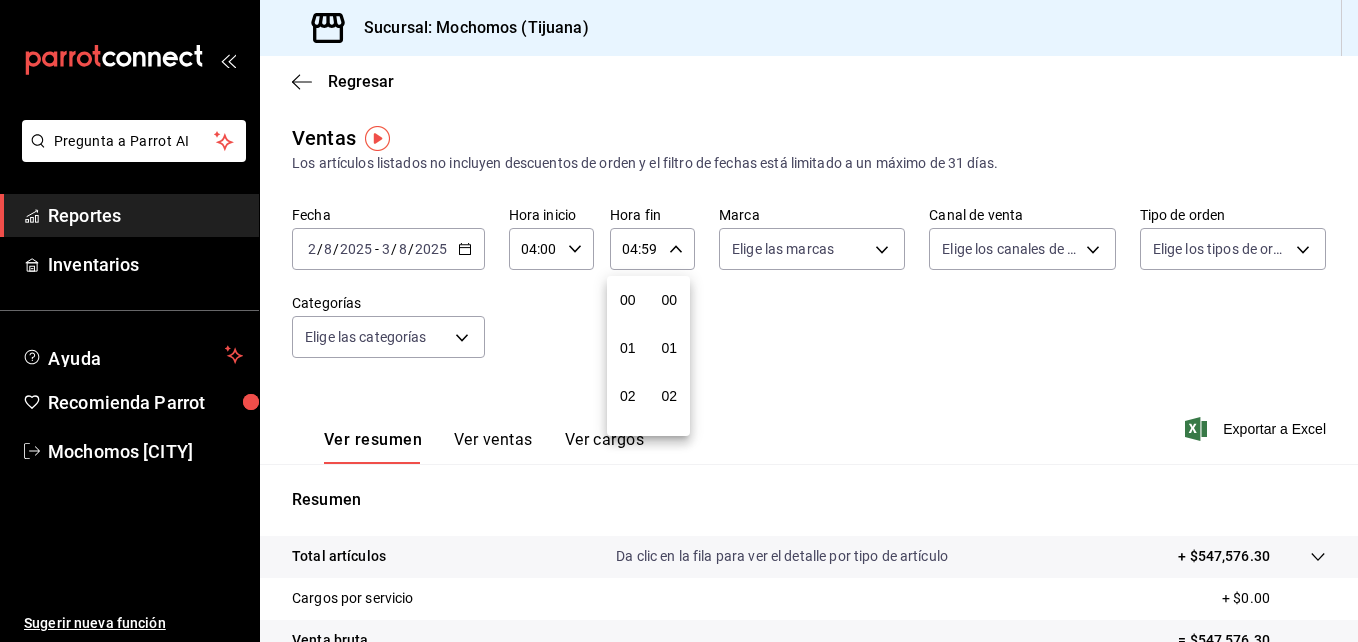 scroll, scrollTop: 192, scrollLeft: 0, axis: vertical 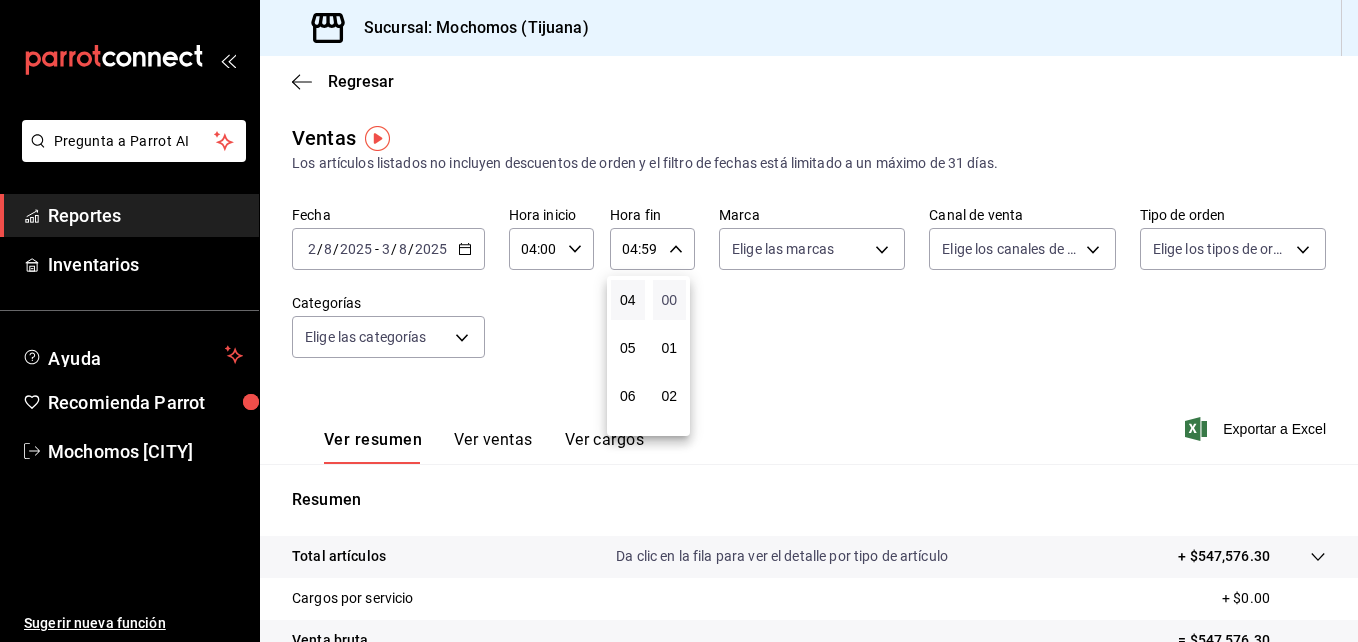 click on "00" at bounding box center [670, 300] 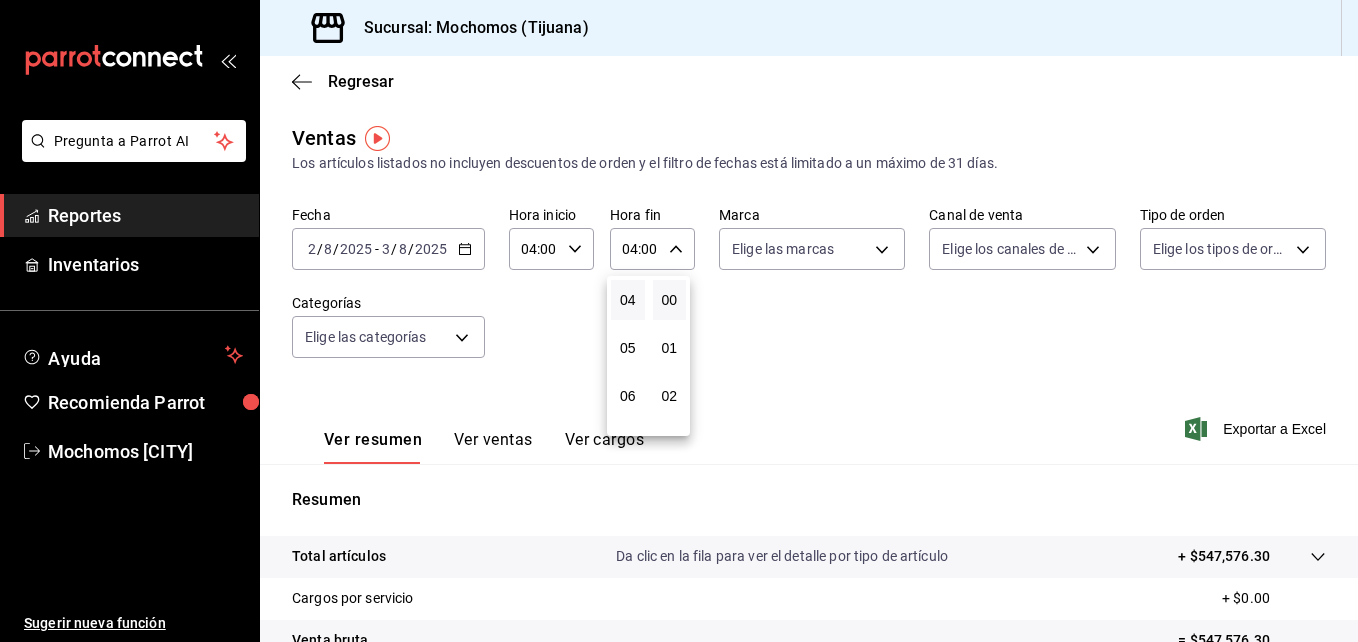 click at bounding box center [679, 321] 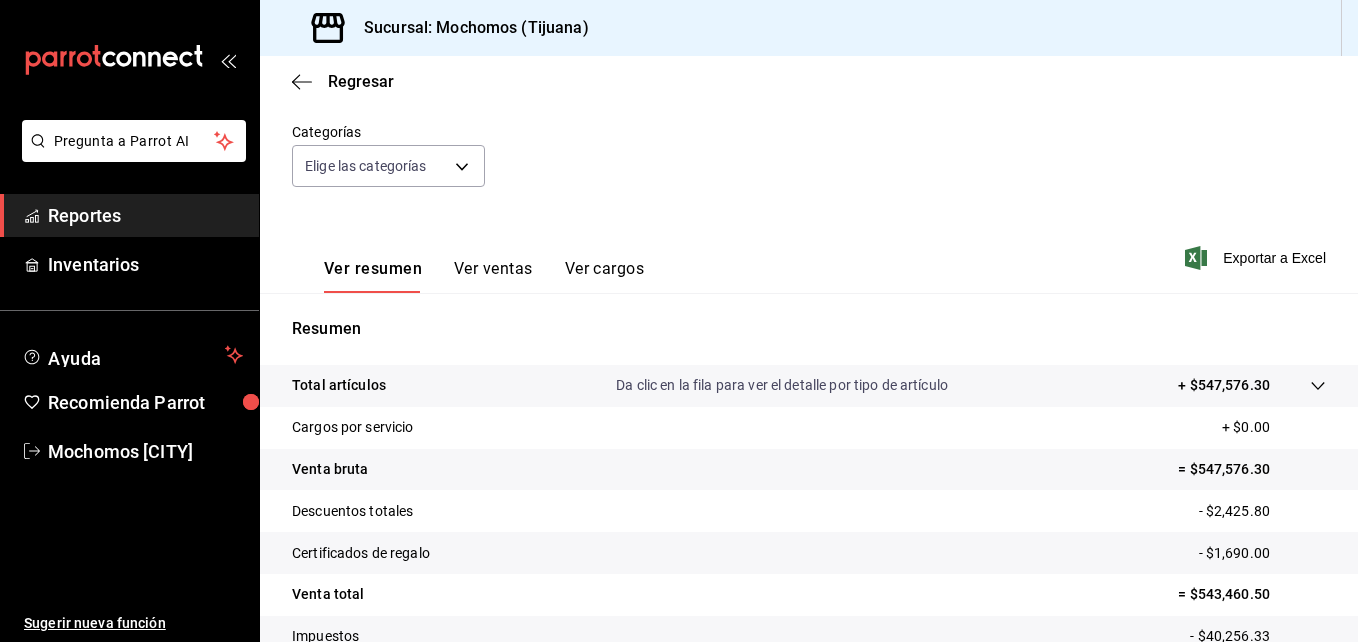 scroll, scrollTop: 316, scrollLeft: 0, axis: vertical 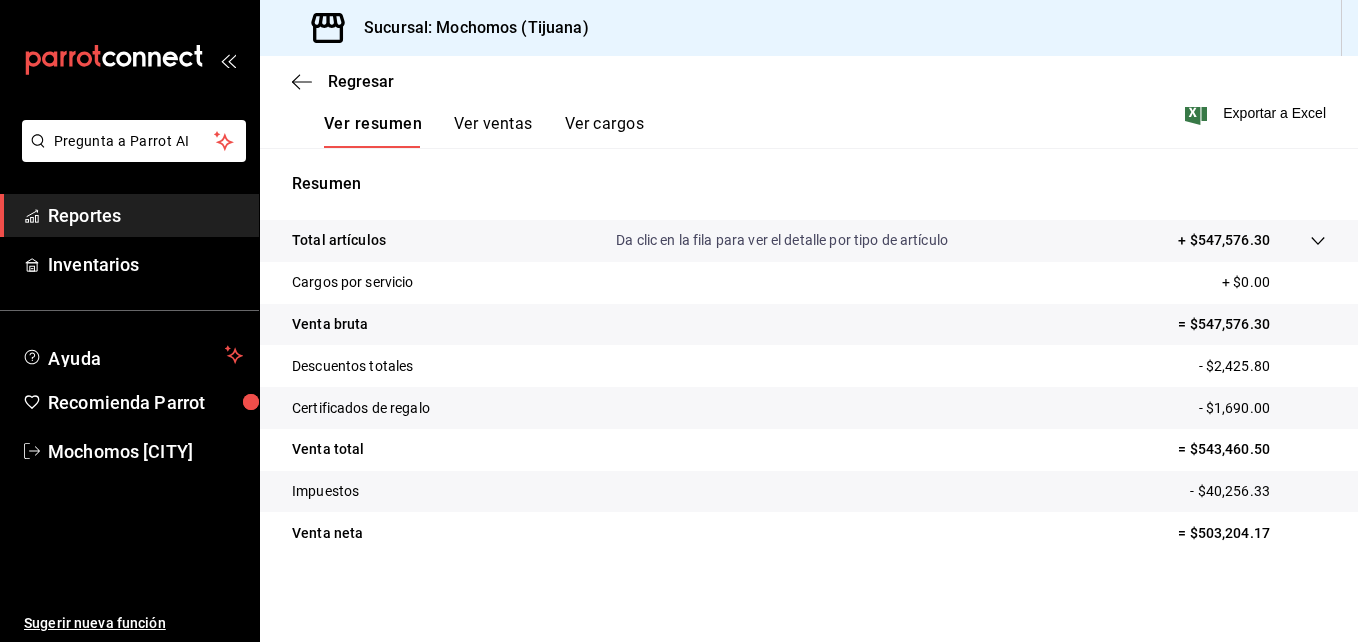 click on "Regresar" at bounding box center [809, 81] 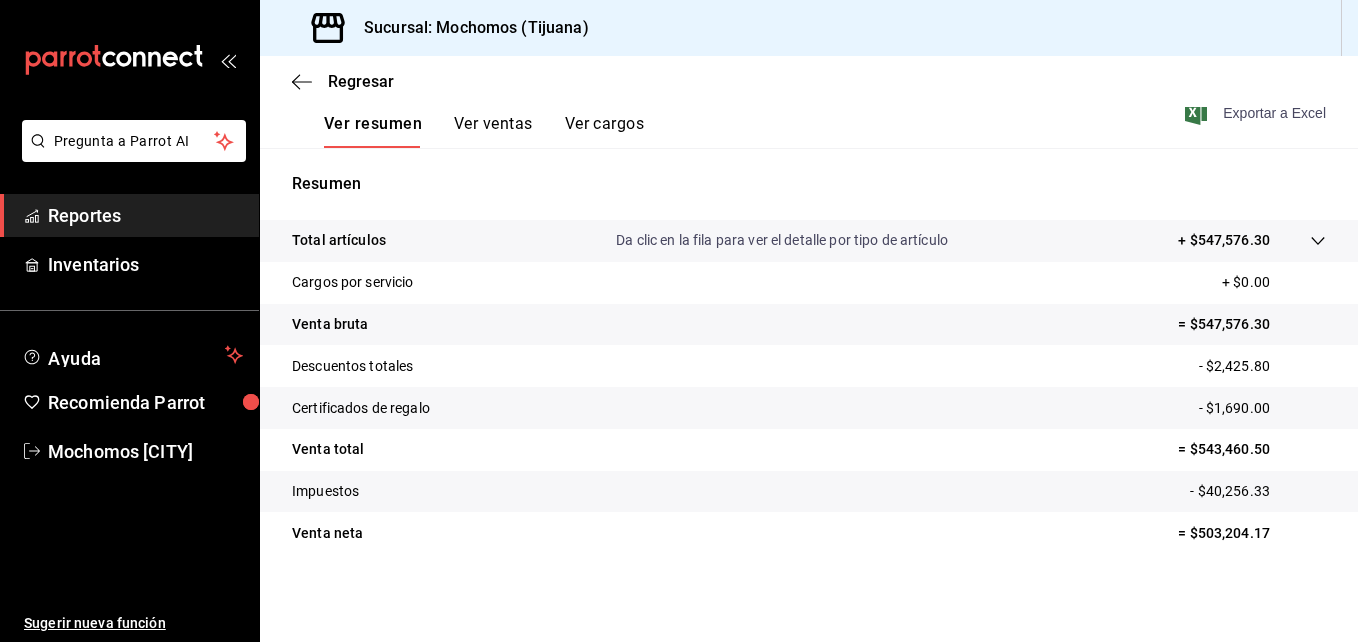 click 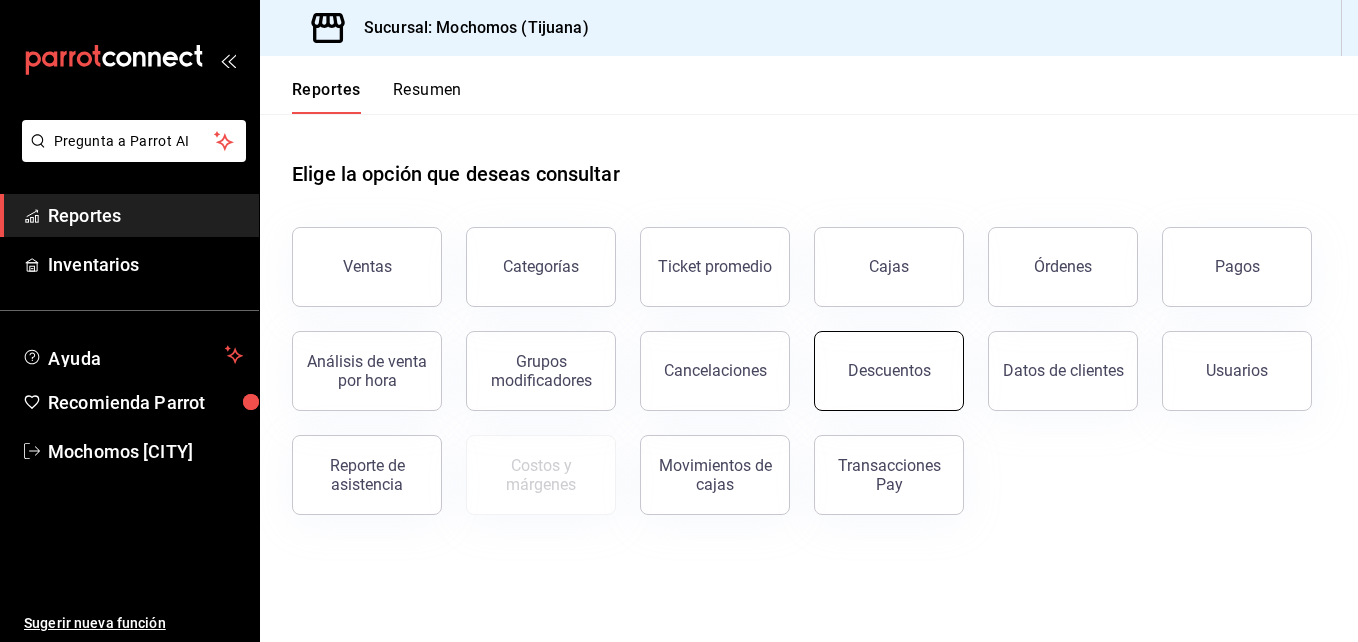 click on "Descuentos" at bounding box center [889, 371] 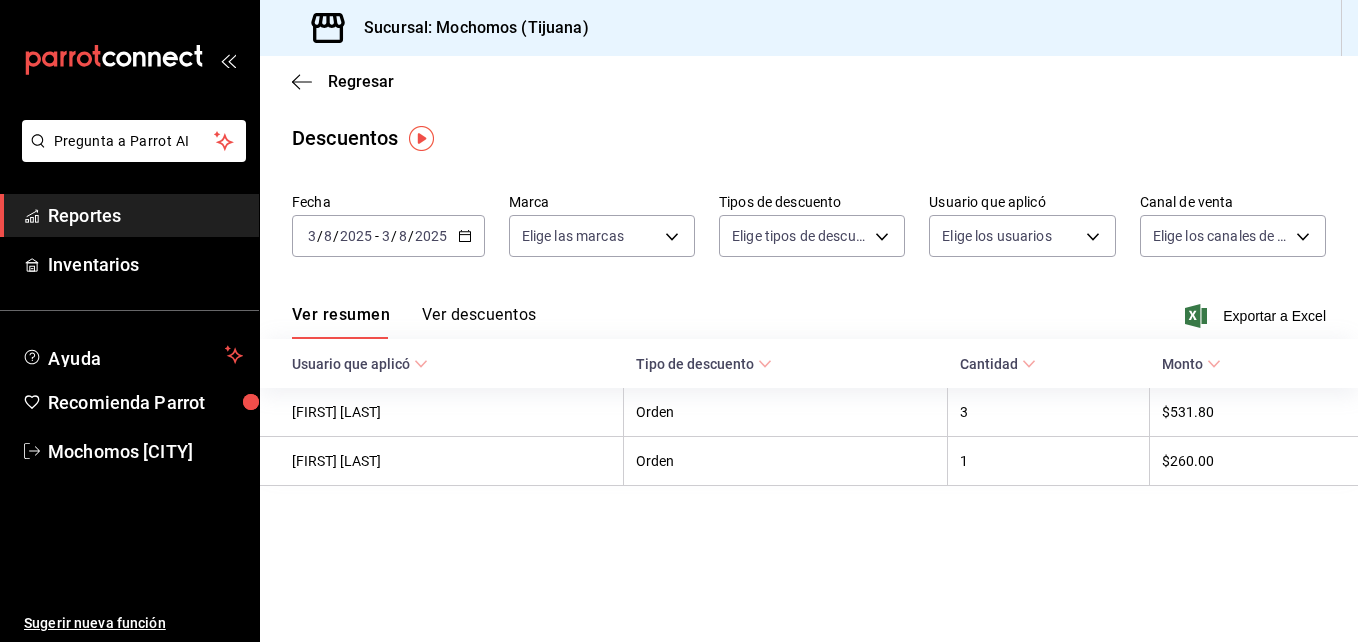 click 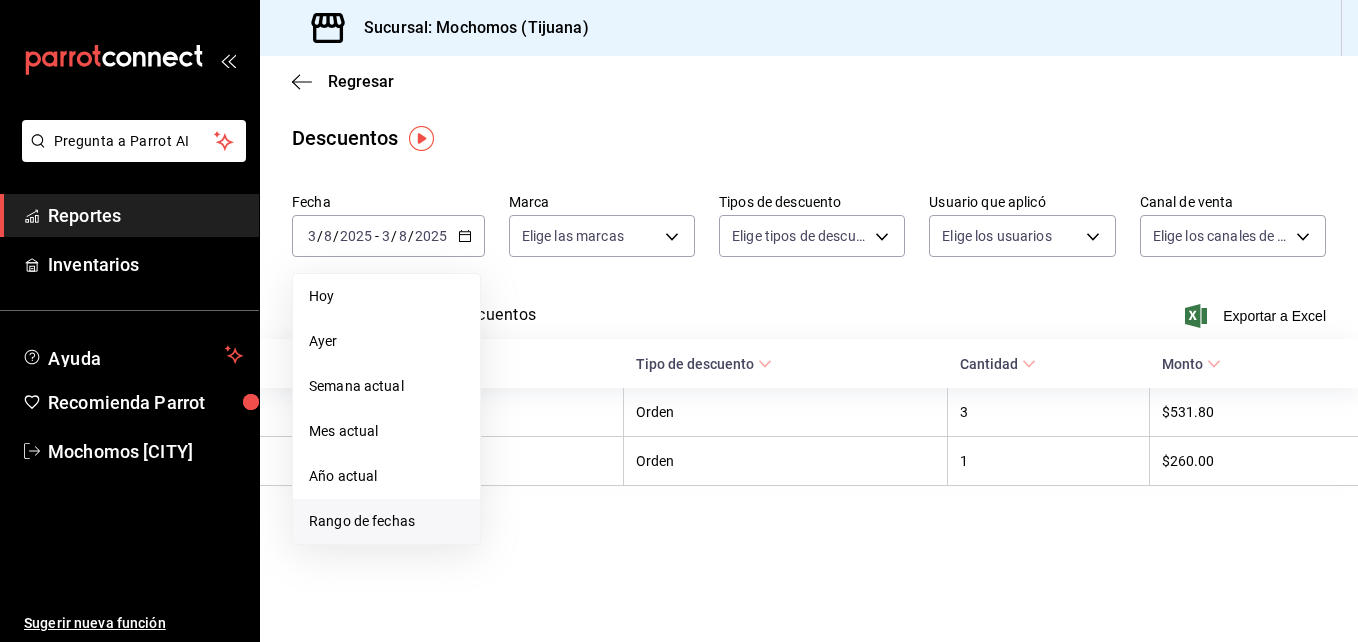 click on "Rango de fechas" at bounding box center (386, 521) 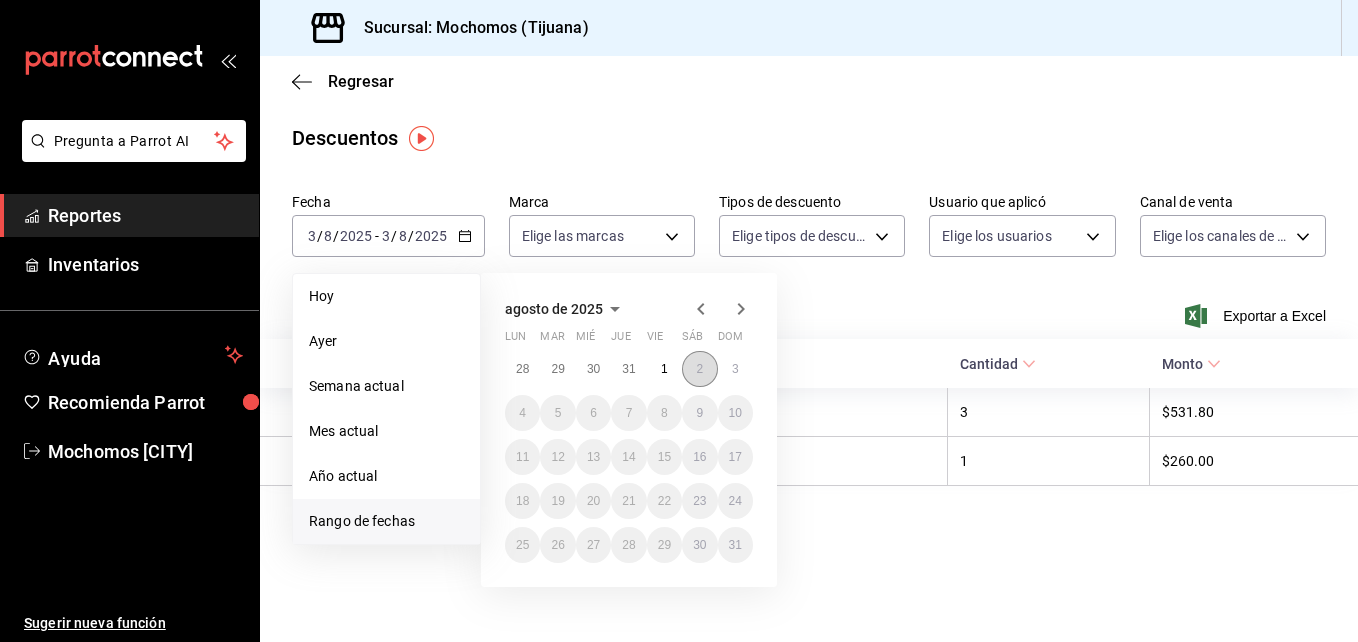 click on "2" at bounding box center [699, 369] 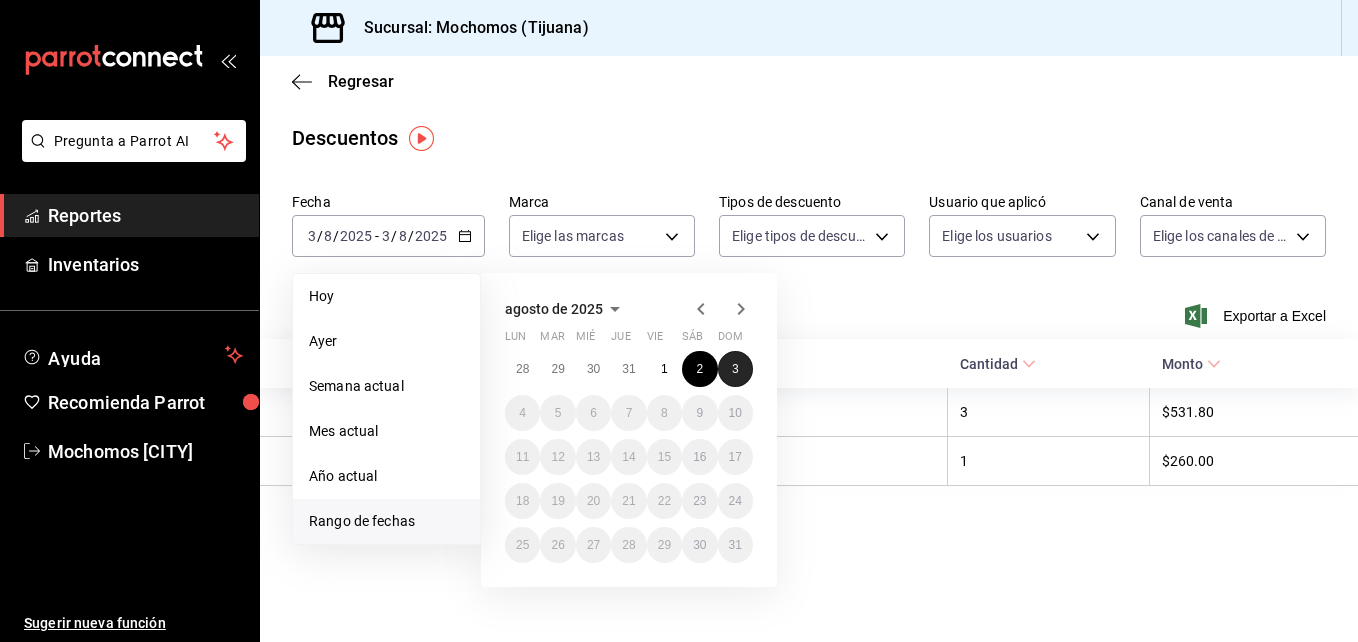 click on "3" at bounding box center [735, 369] 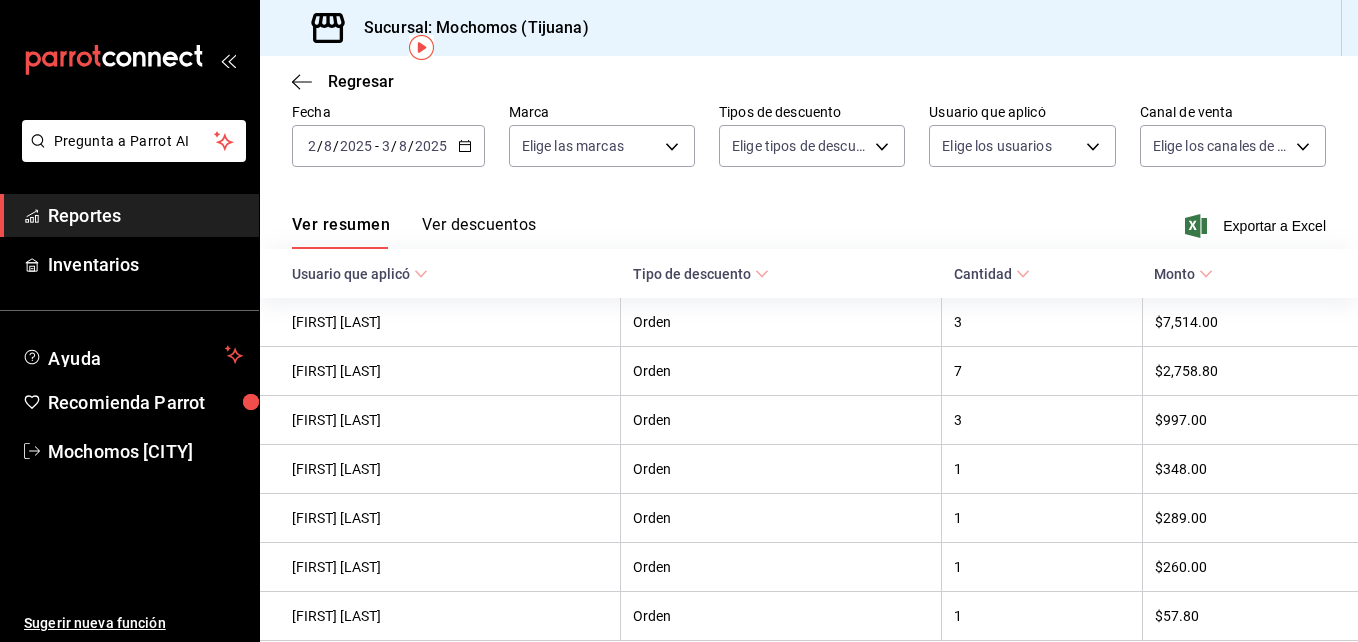scroll, scrollTop: 91, scrollLeft: 0, axis: vertical 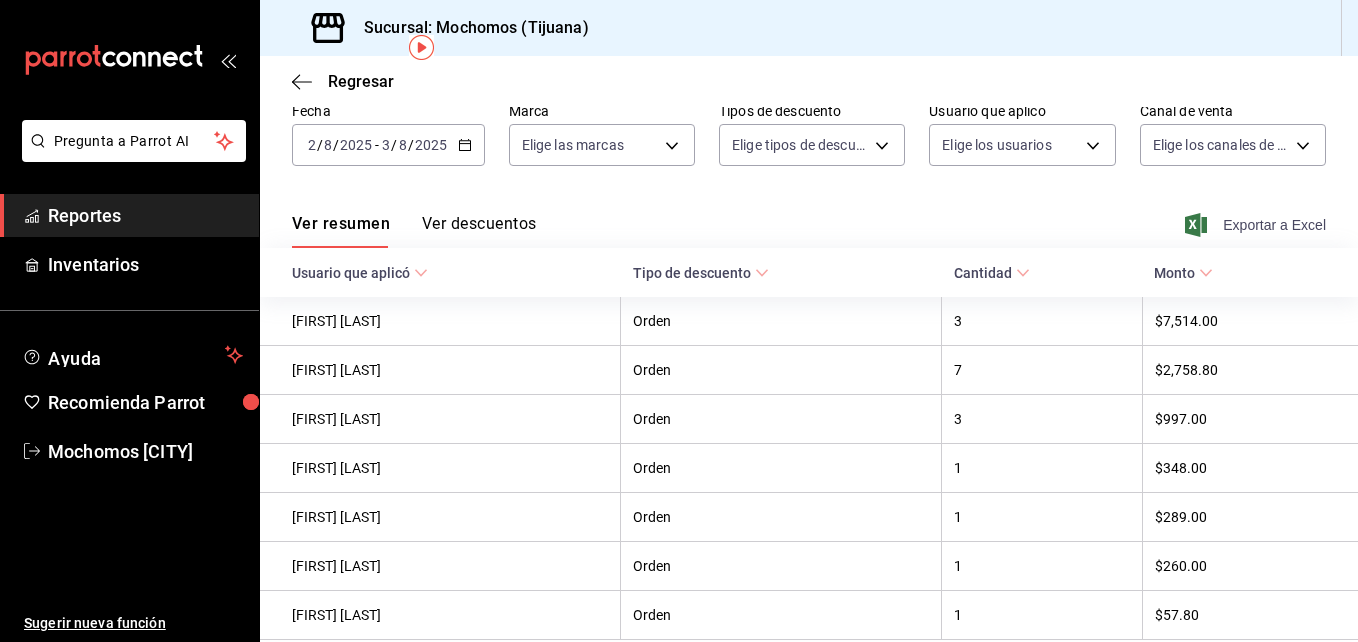 click on "Exportar a Excel" at bounding box center (1257, 225) 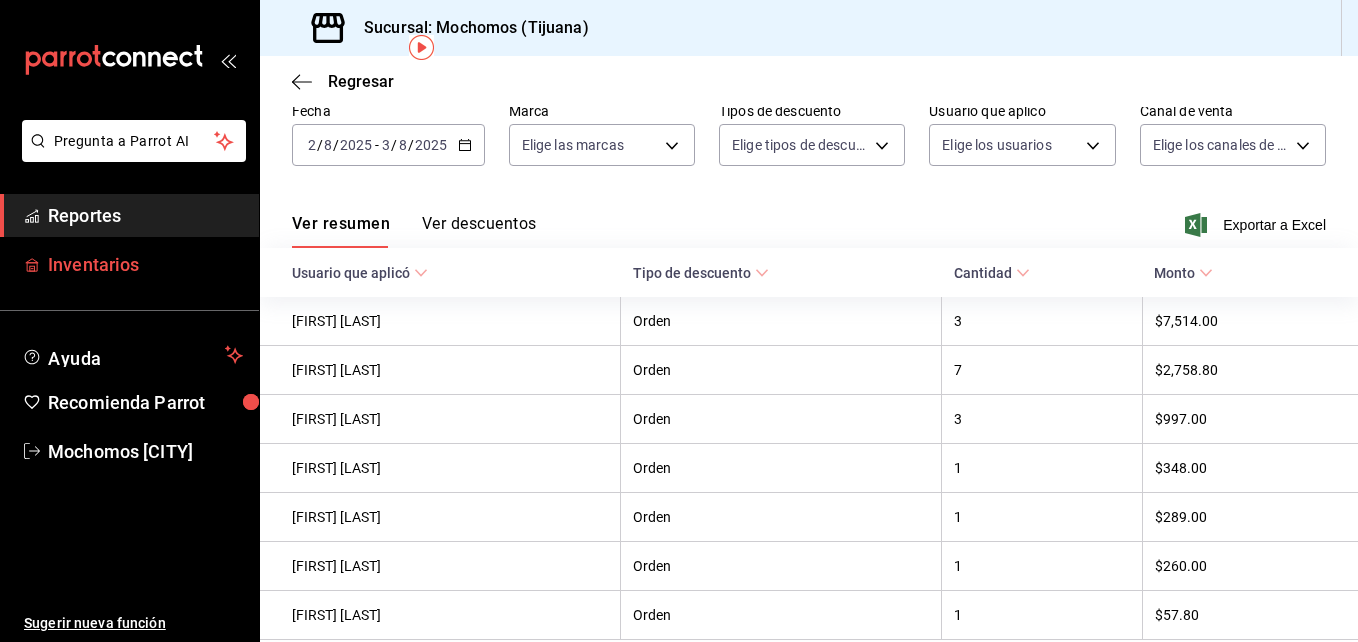 click on "Inventarios" at bounding box center (129, 264) 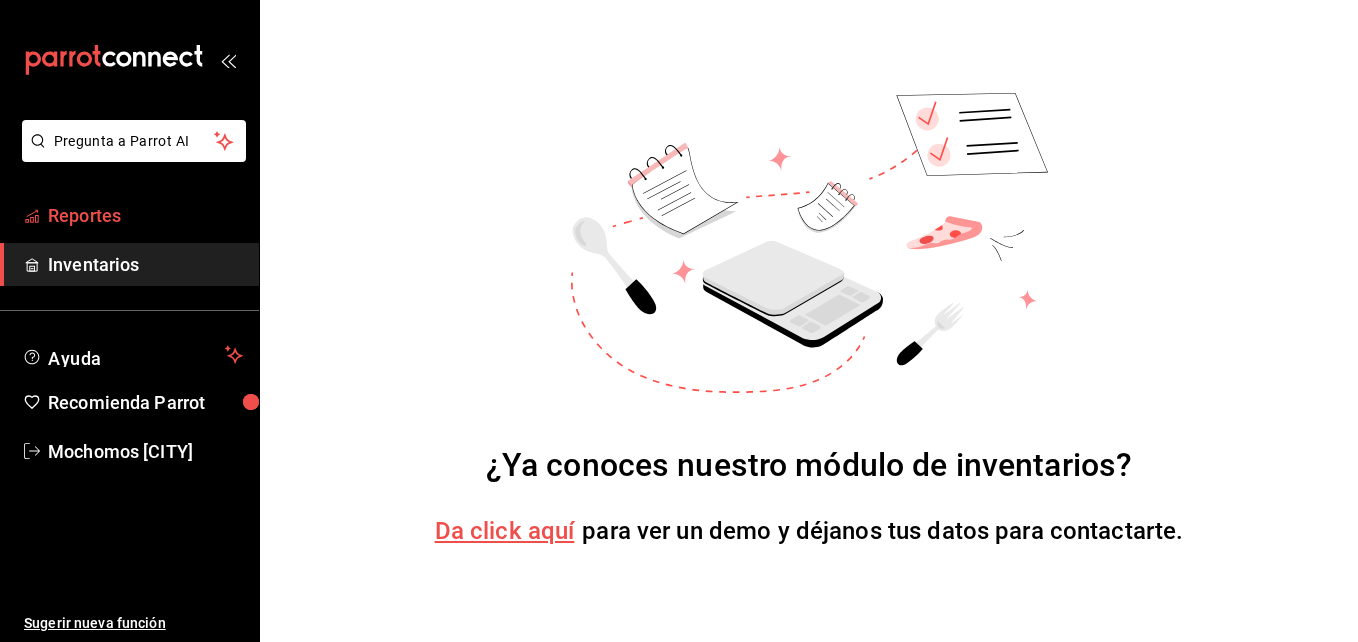 click on "Reportes" at bounding box center (145, 215) 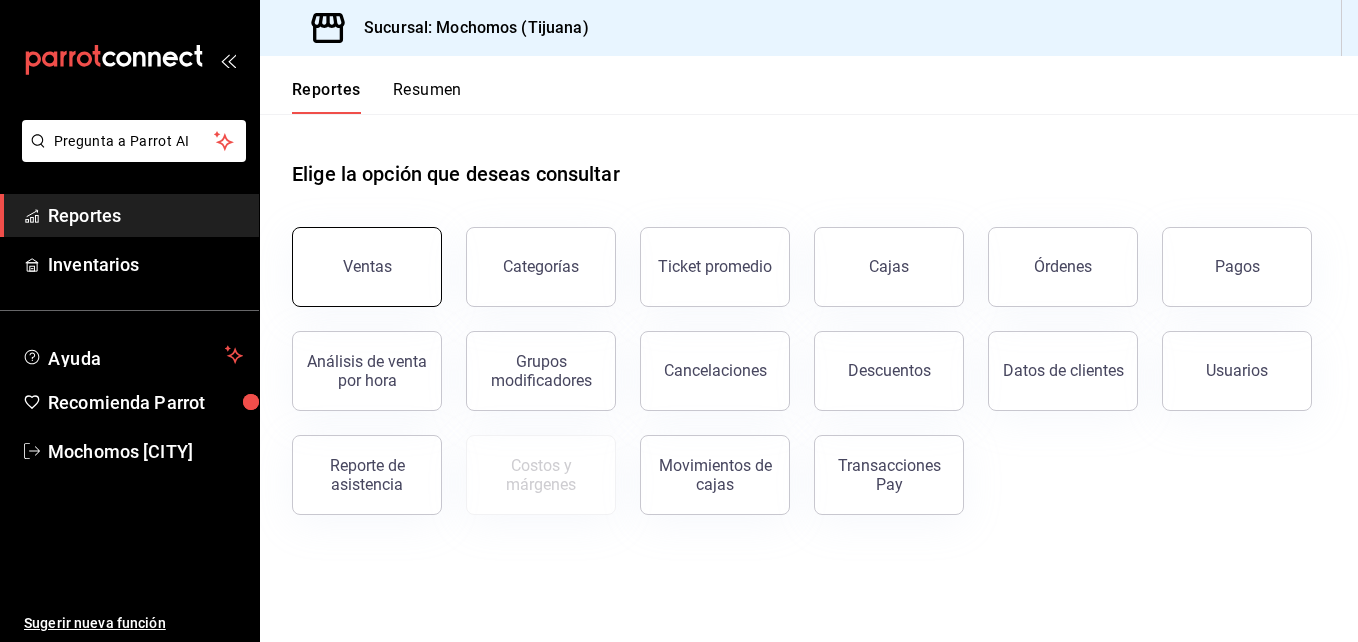 click on "Ventas" at bounding box center [367, 267] 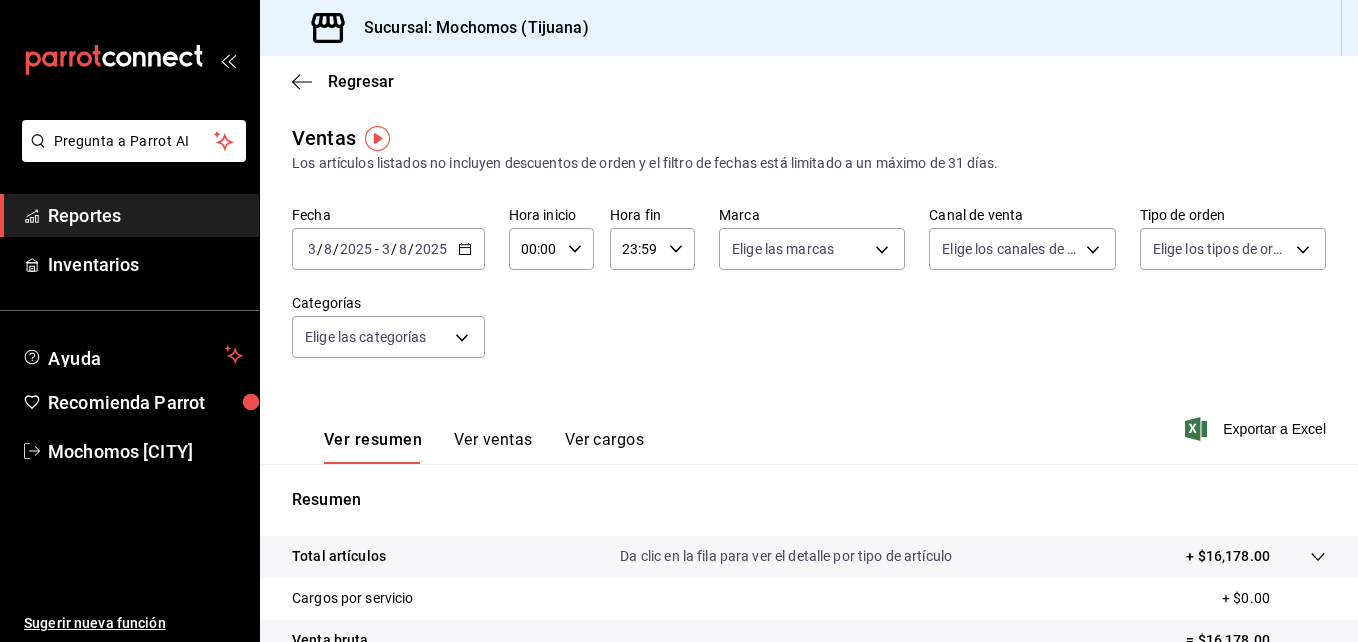 click on "2025-08-03 3 / 8 / 2025 - 2025-08-03 3 / 8 / 2025" at bounding box center [388, 249] 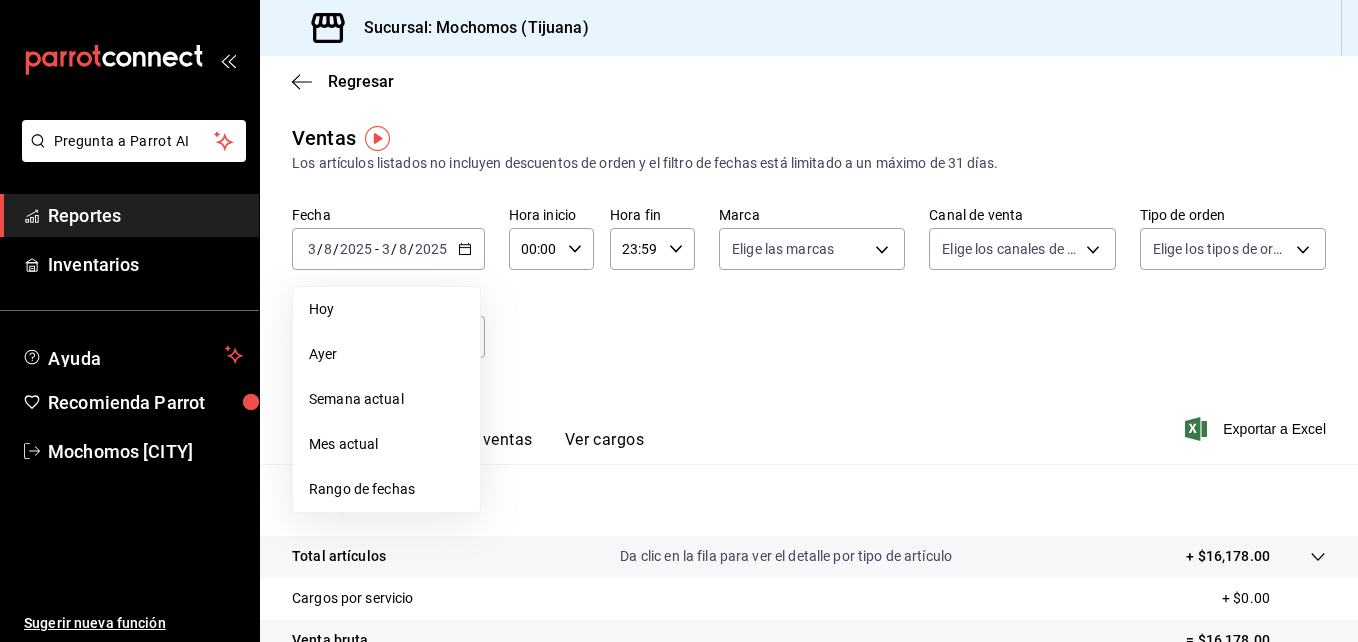 click on "Rango de fechas" at bounding box center [386, 489] 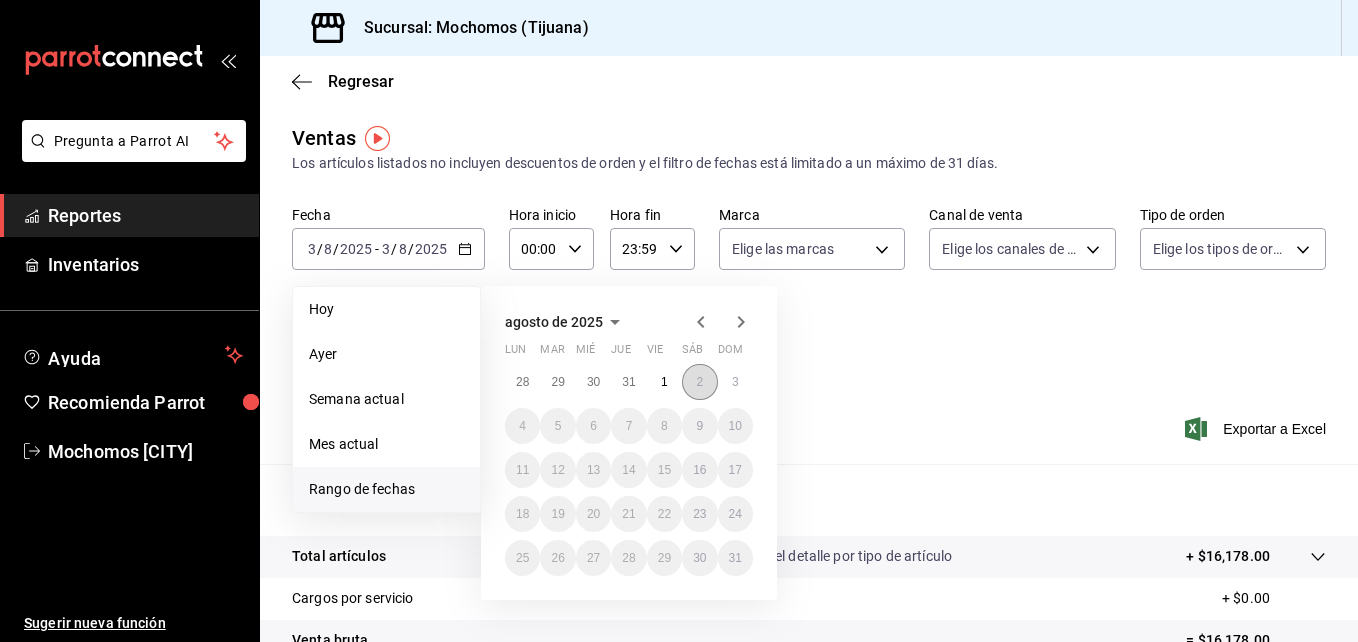 click on "2" at bounding box center (699, 382) 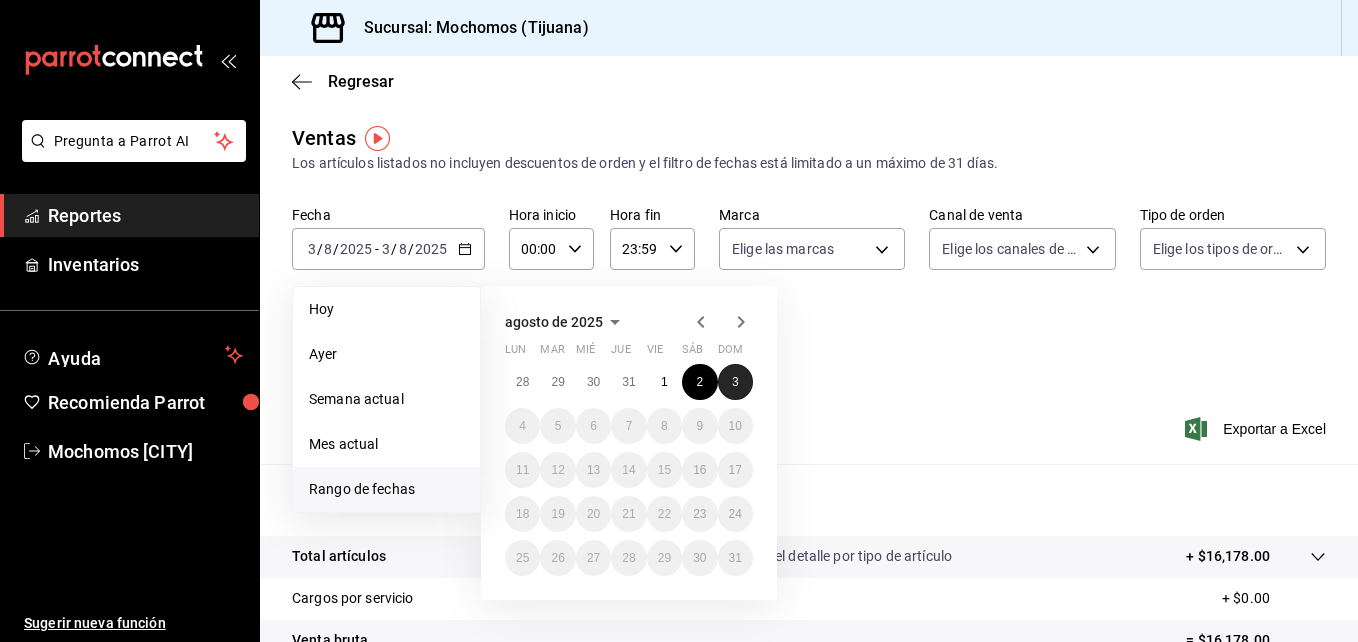 click on "3" at bounding box center (735, 382) 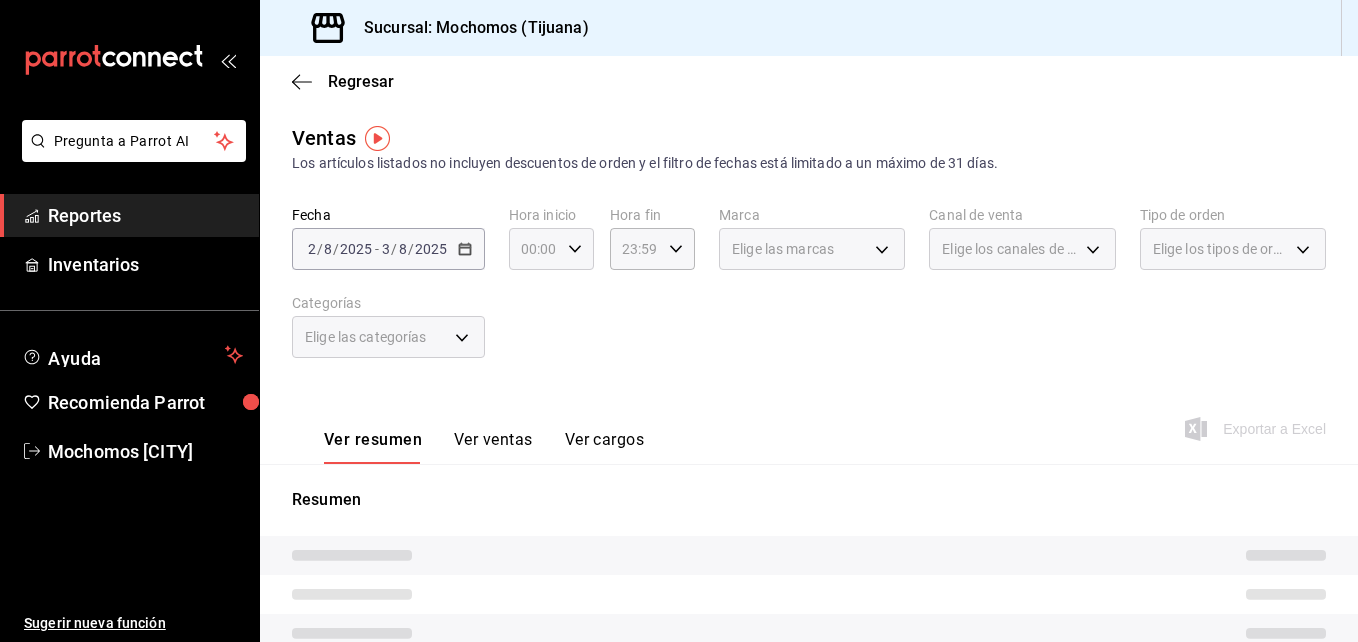 click 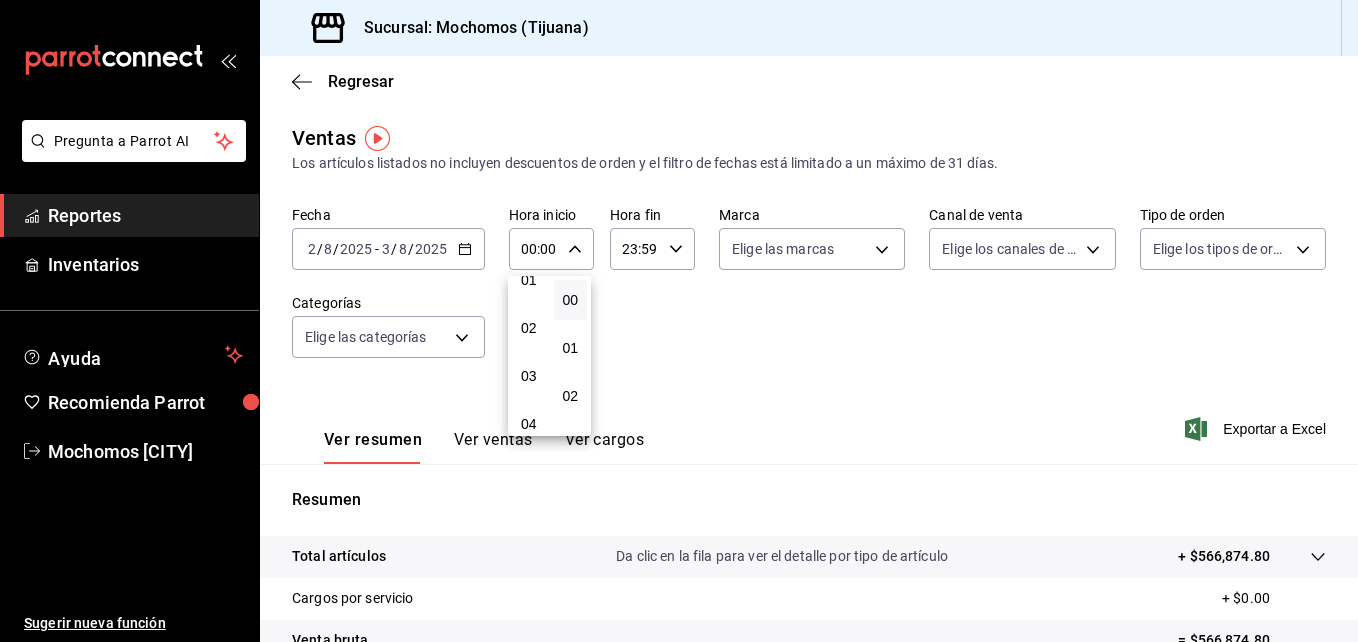 scroll, scrollTop: 69, scrollLeft: 0, axis: vertical 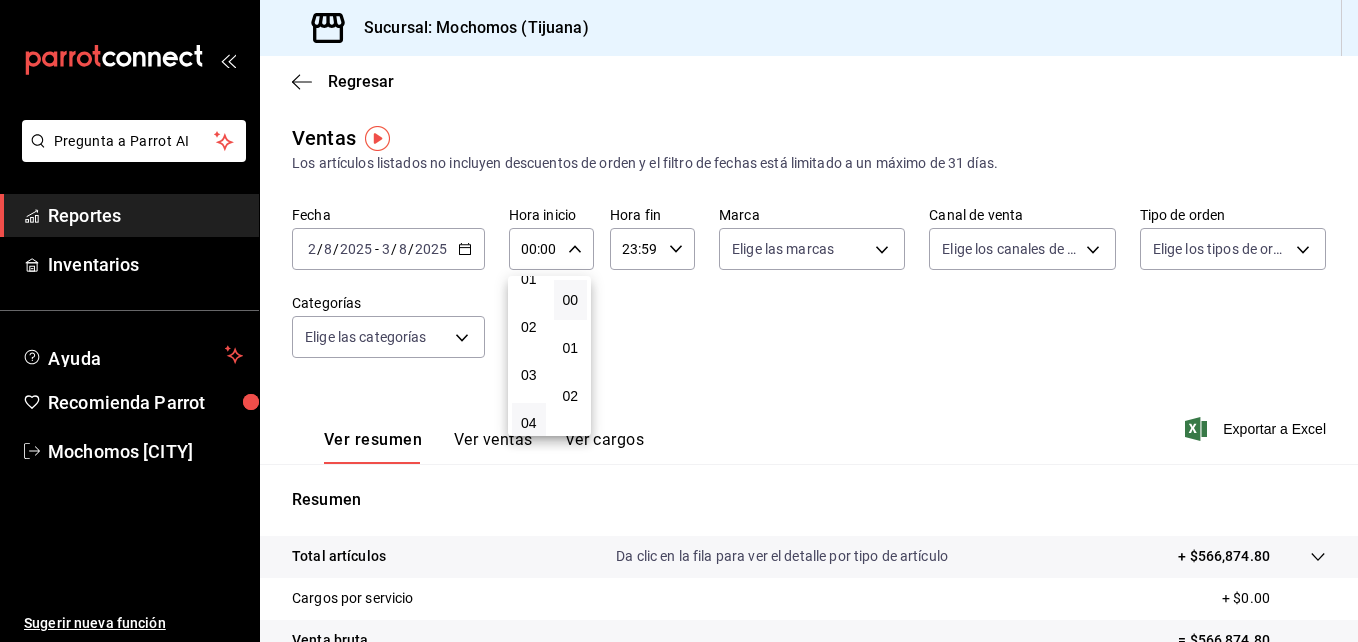 click on "04" at bounding box center [529, 423] 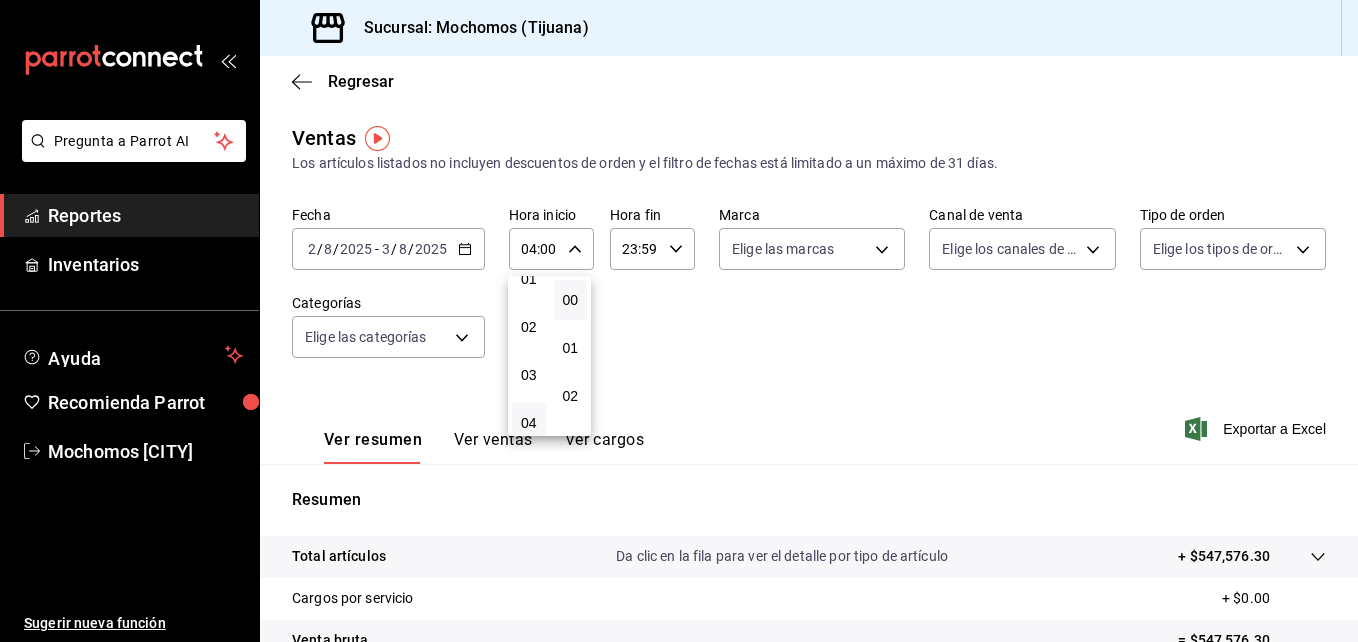 click at bounding box center (679, 321) 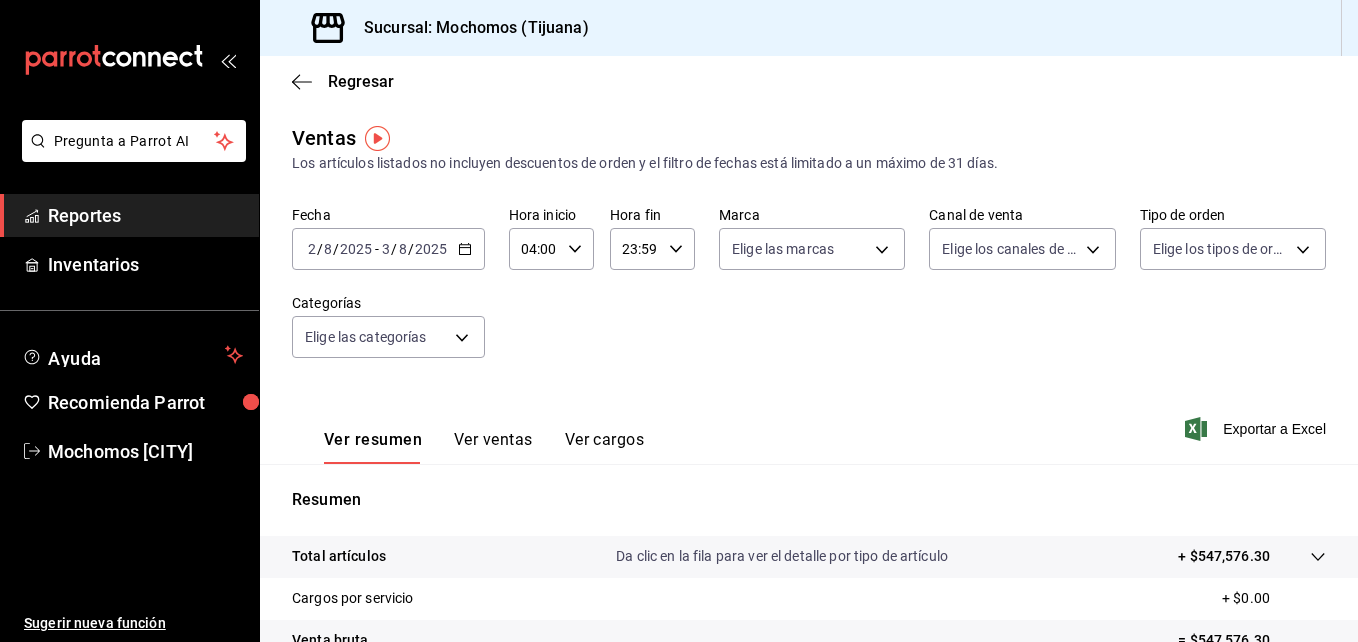 click 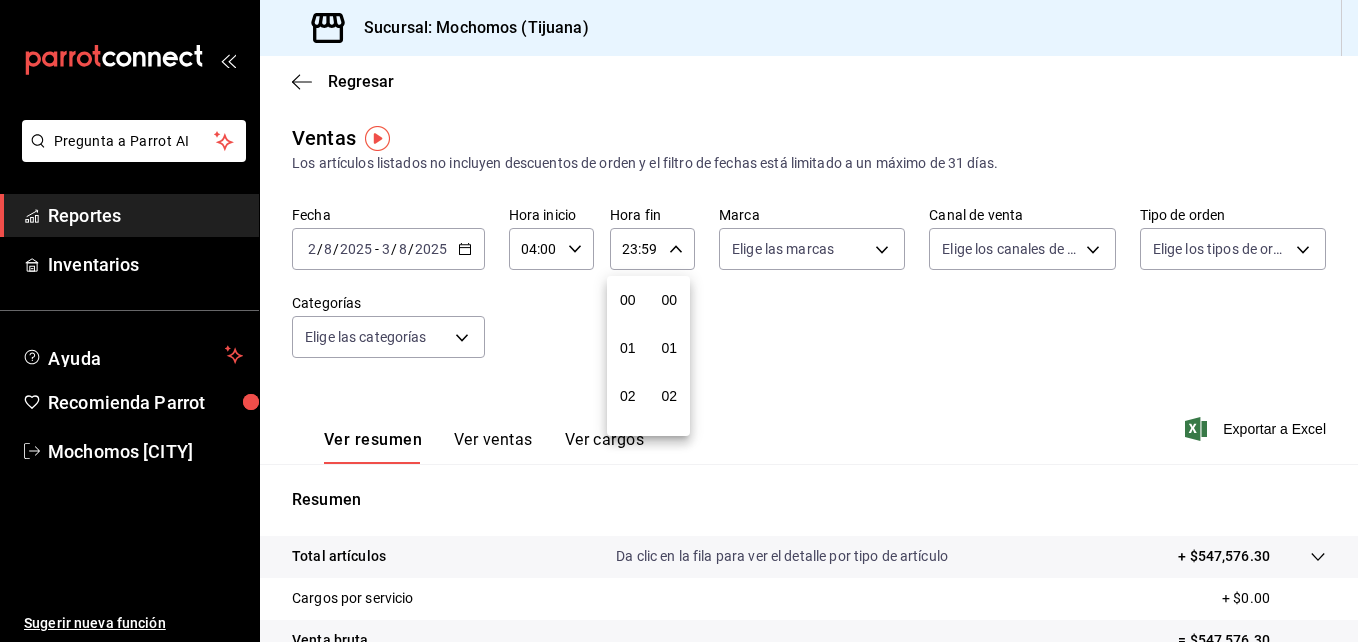 scroll, scrollTop: 992, scrollLeft: 0, axis: vertical 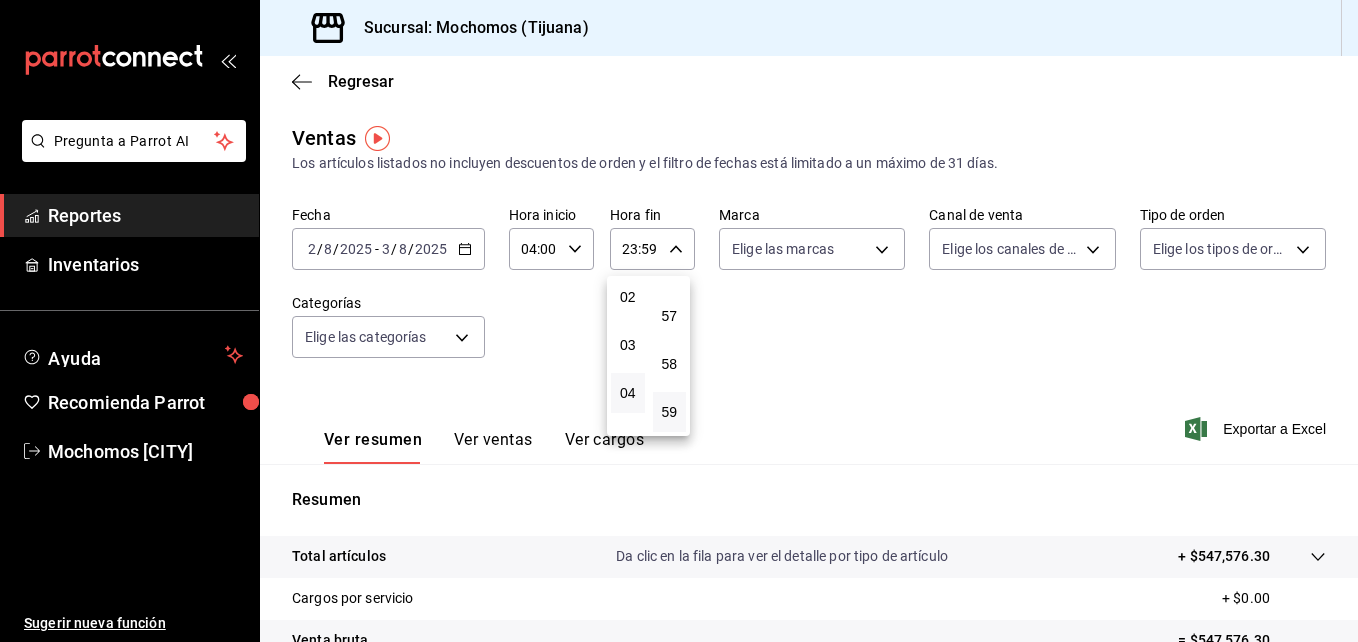 click on "04" at bounding box center (628, 393) 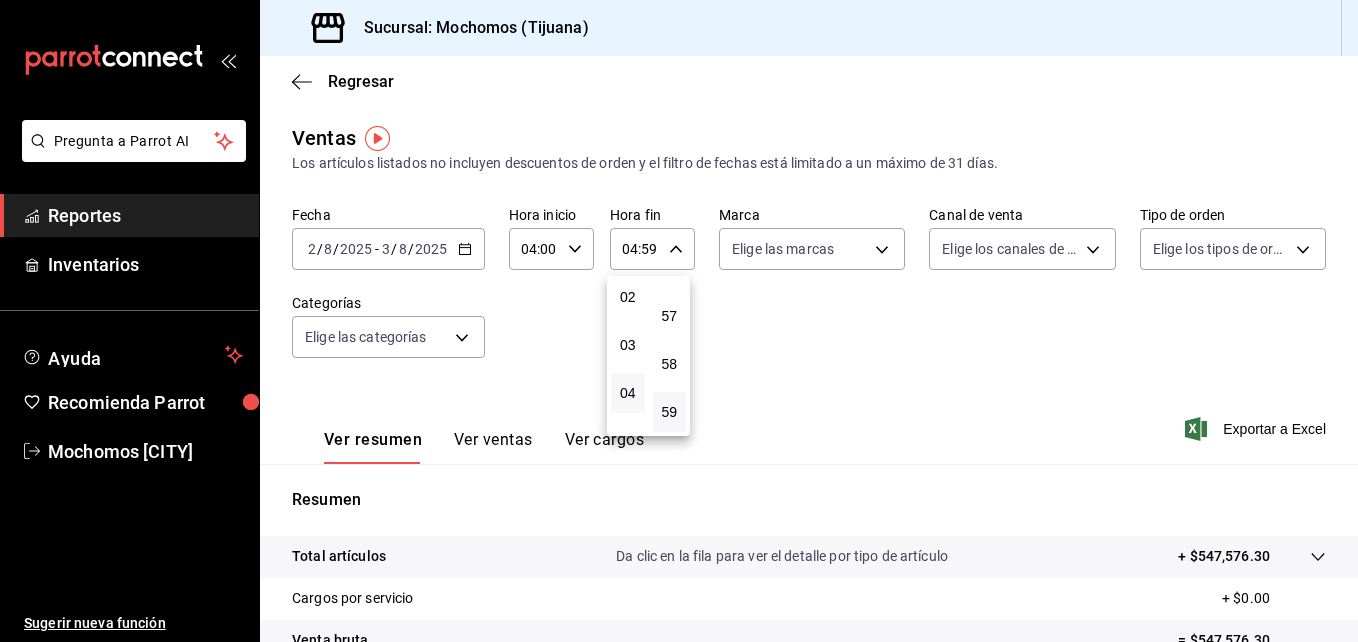 click at bounding box center [679, 321] 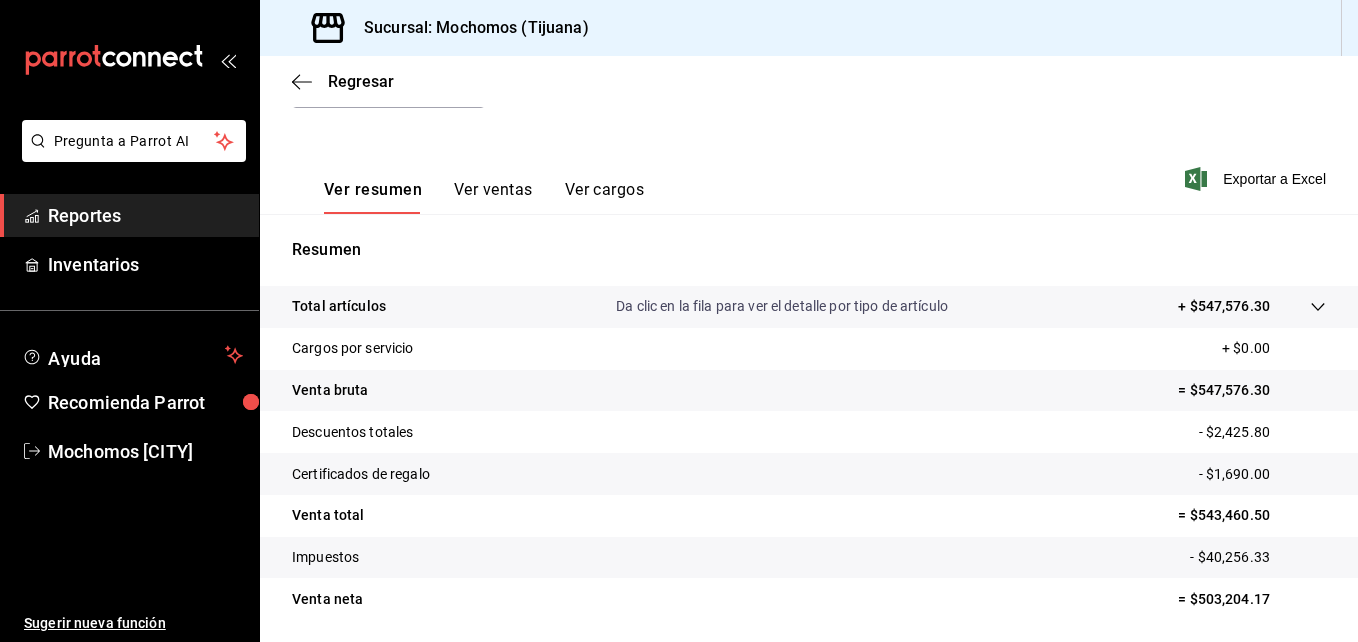 scroll, scrollTop: 316, scrollLeft: 0, axis: vertical 